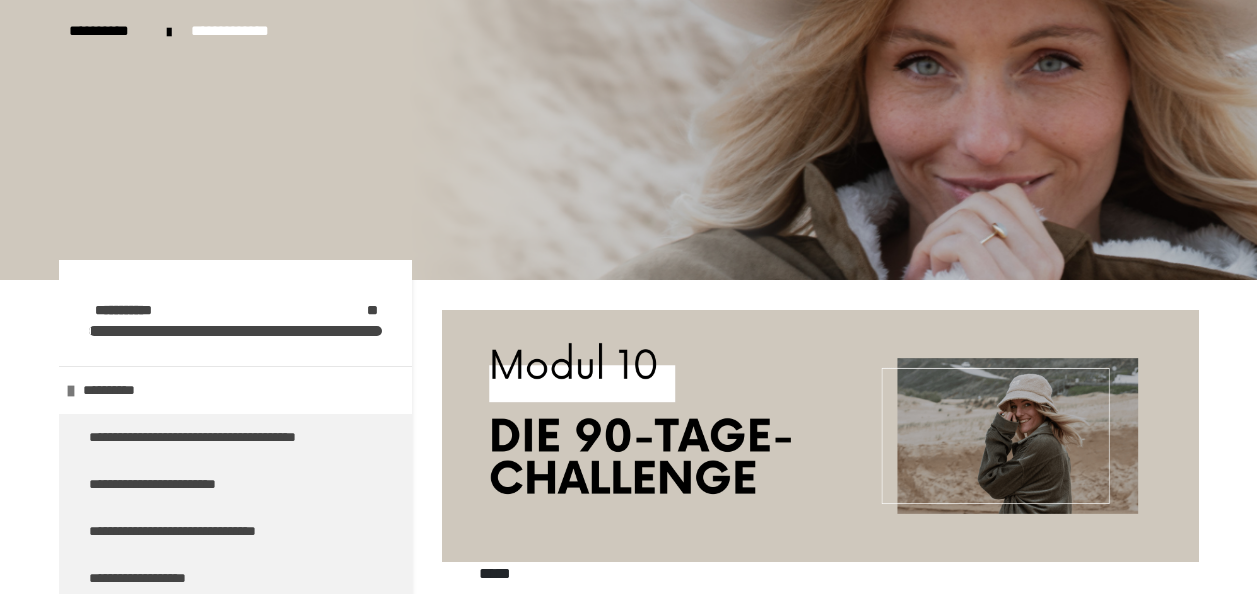 scroll, scrollTop: 0, scrollLeft: 0, axis: both 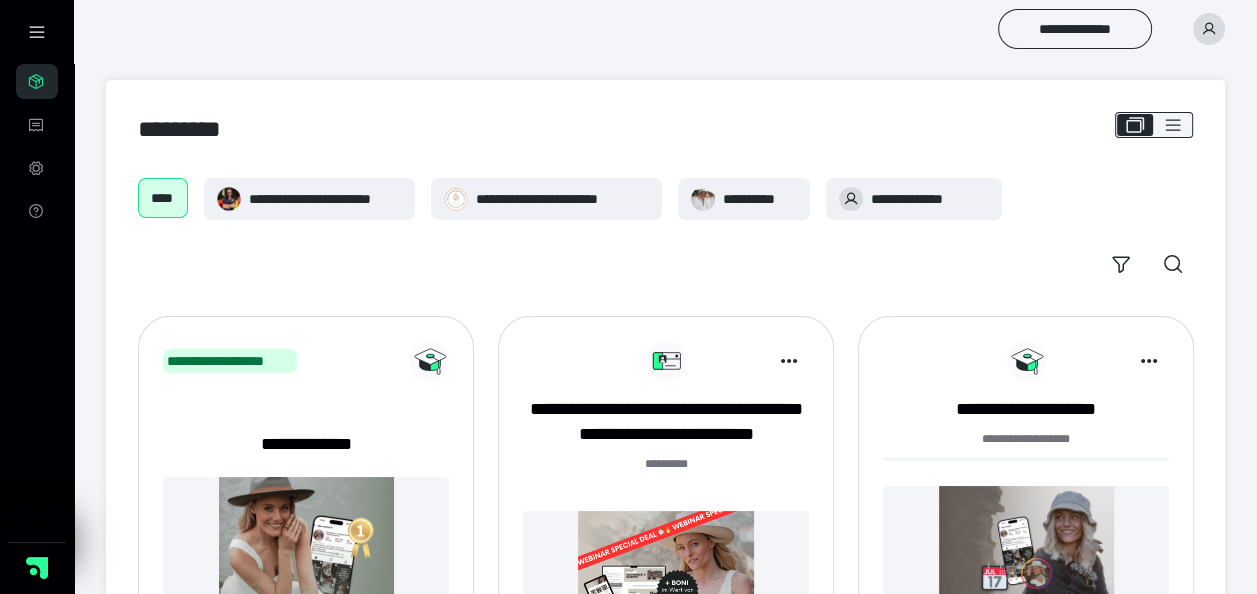 click on "**********" at bounding box center [562, 199] 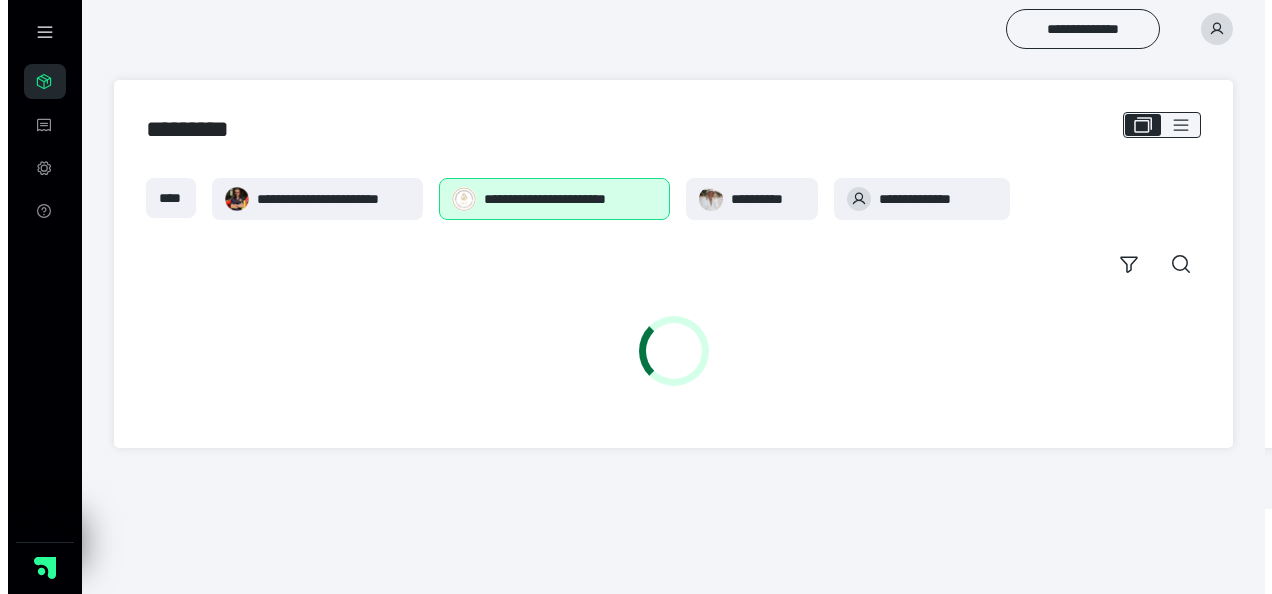 scroll, scrollTop: 0, scrollLeft: 0, axis: both 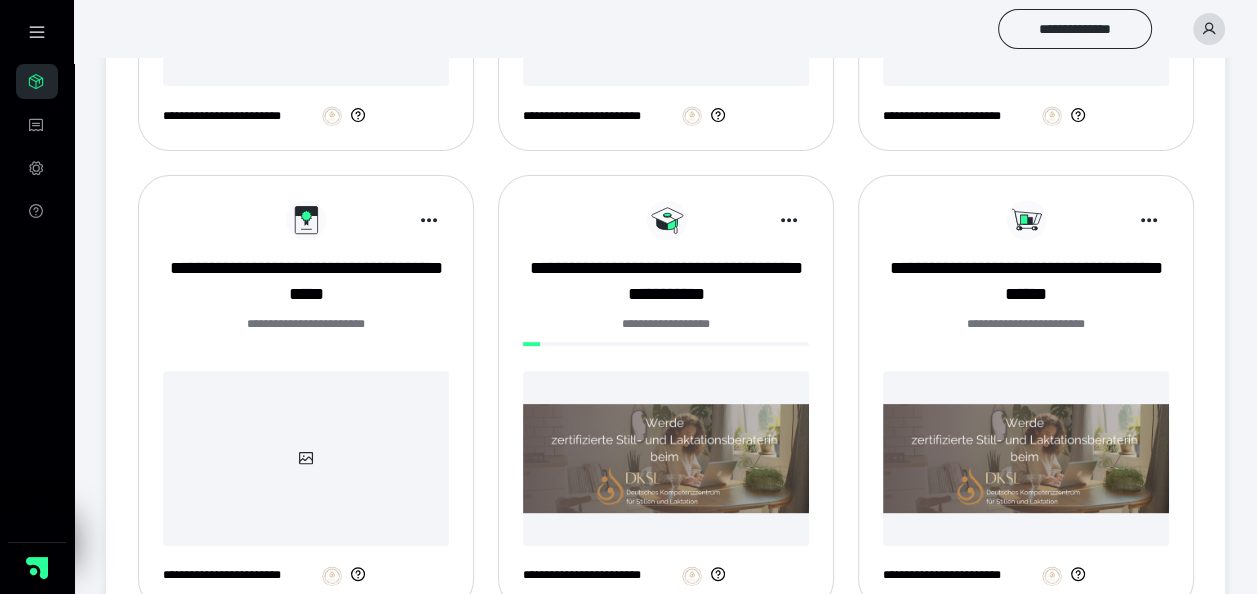 click at bounding box center [666, 458] 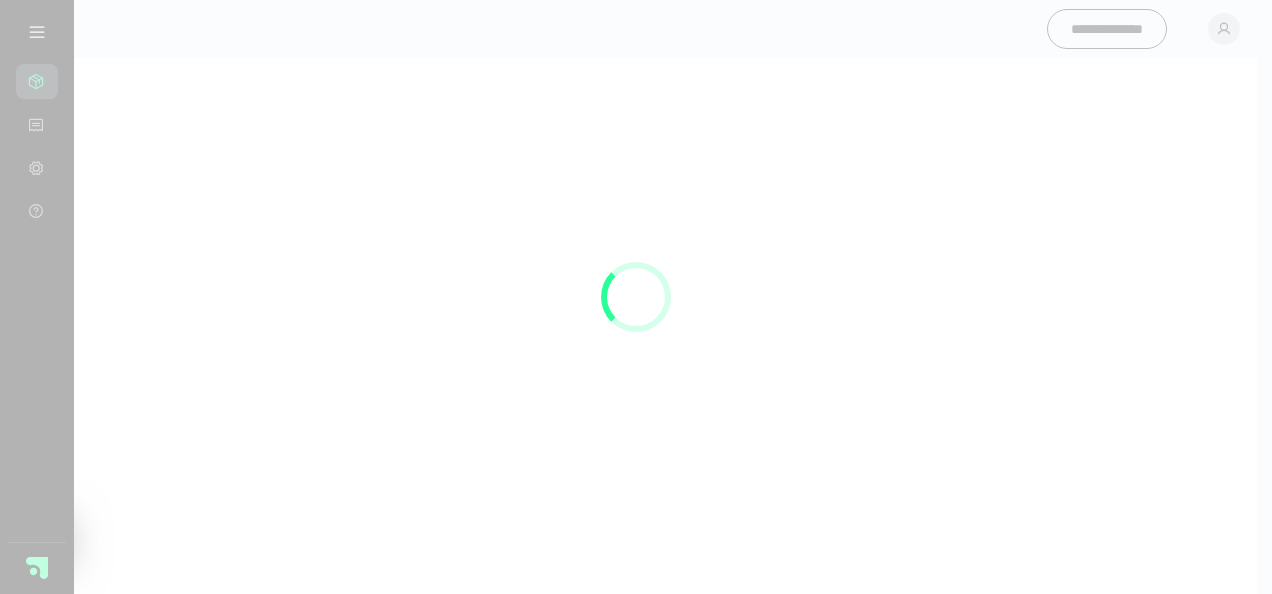 scroll, scrollTop: 0, scrollLeft: 0, axis: both 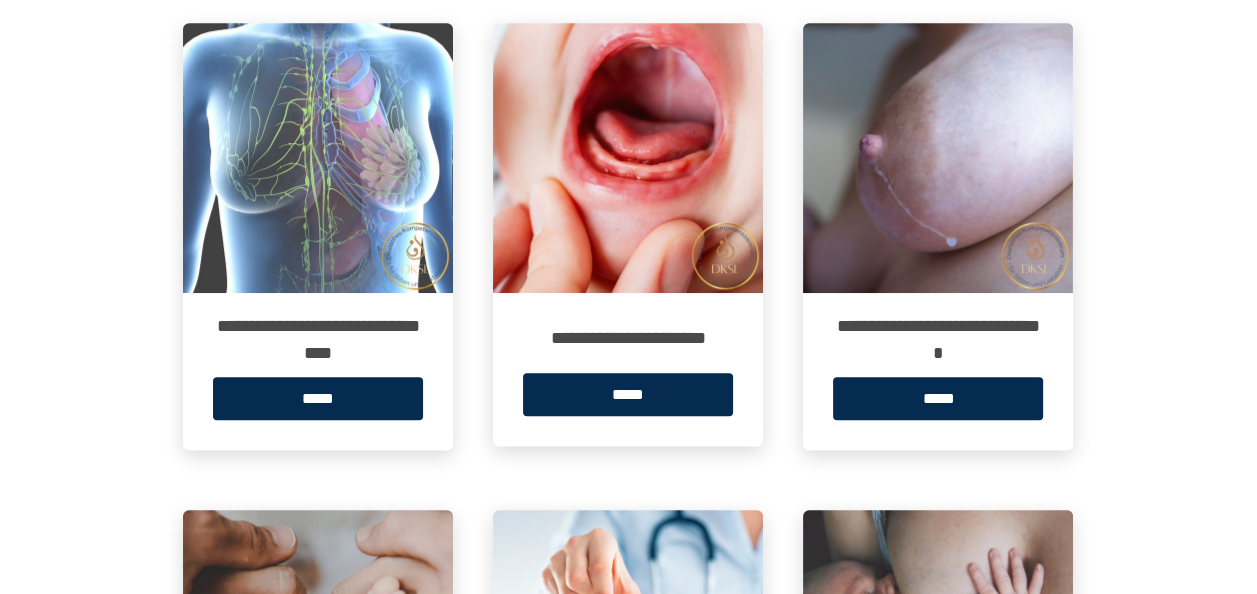 click on "**********" at bounding box center [938, 371] 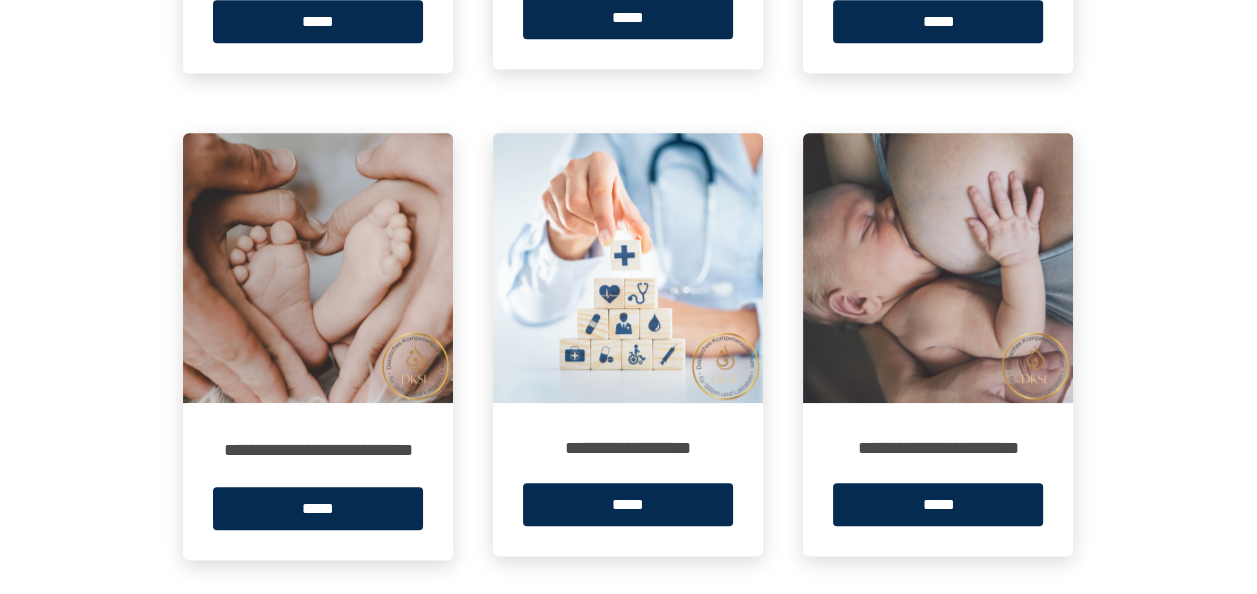 scroll, scrollTop: 1400, scrollLeft: 0, axis: vertical 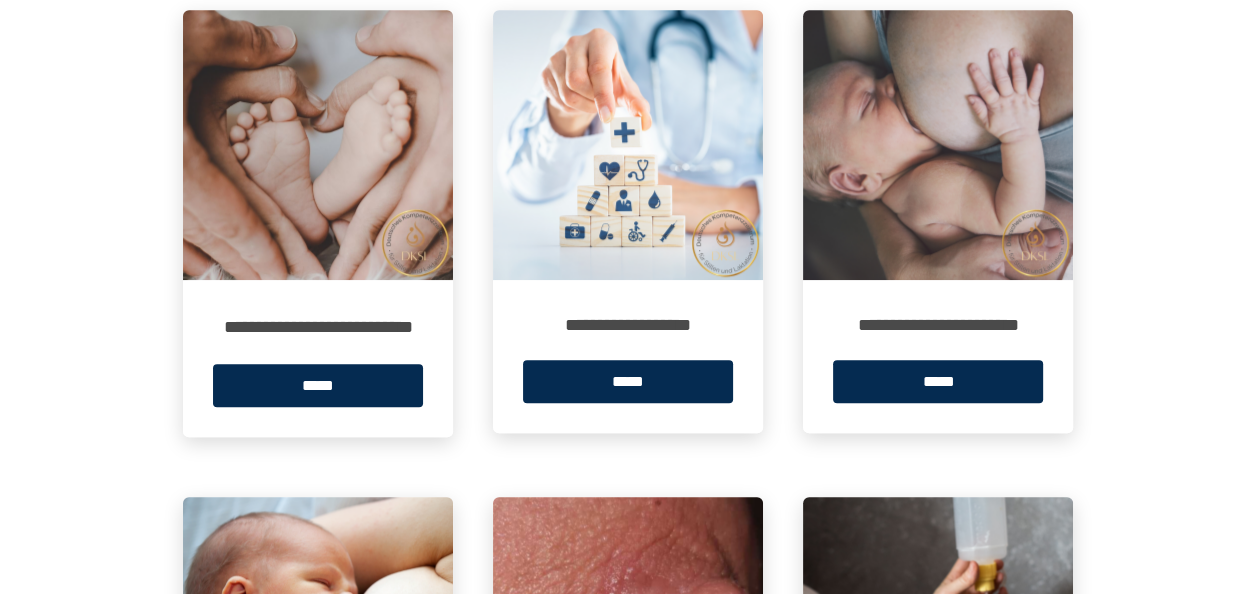 click on "*****" at bounding box center [318, 385] 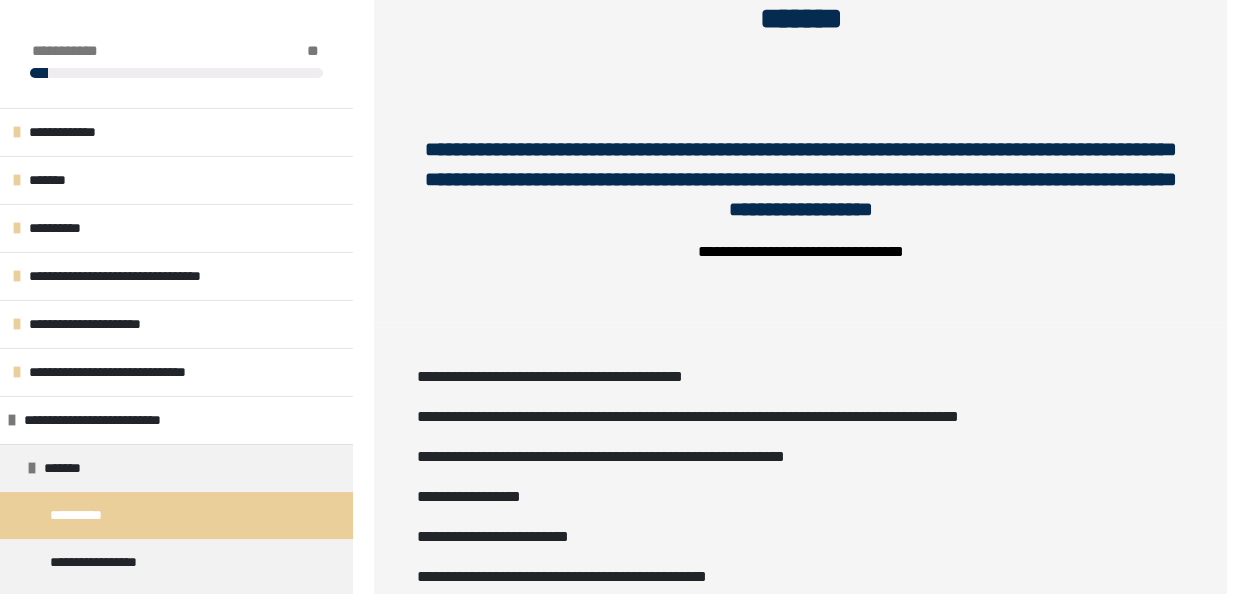 scroll, scrollTop: 500, scrollLeft: 0, axis: vertical 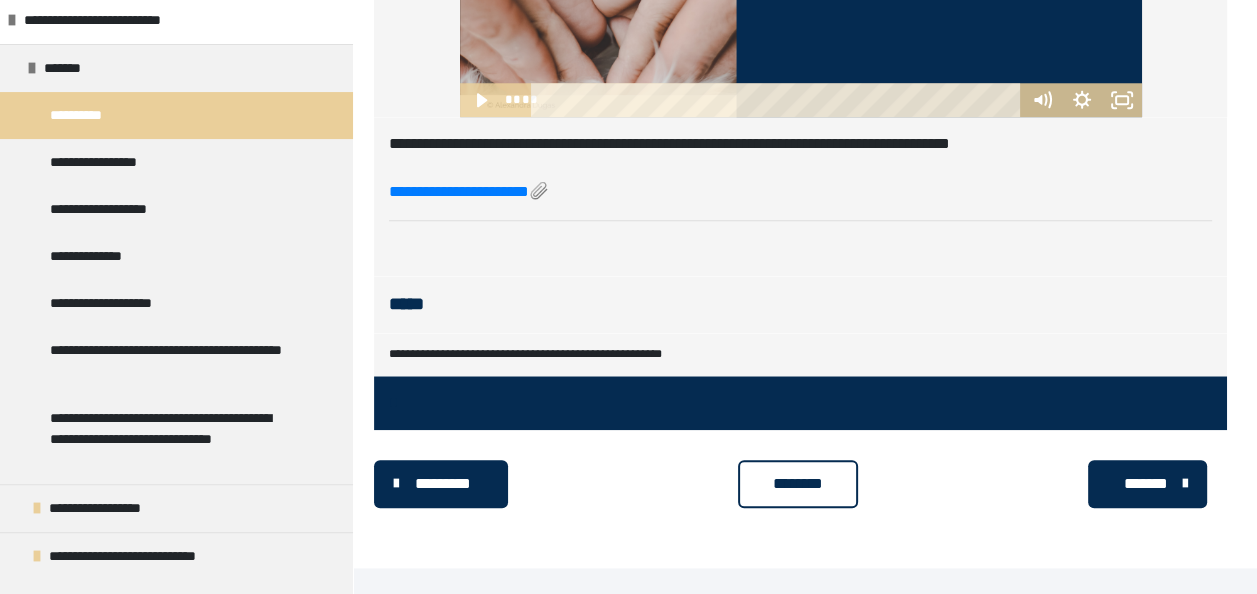 click on "**********" at bounding box center (116, 209) 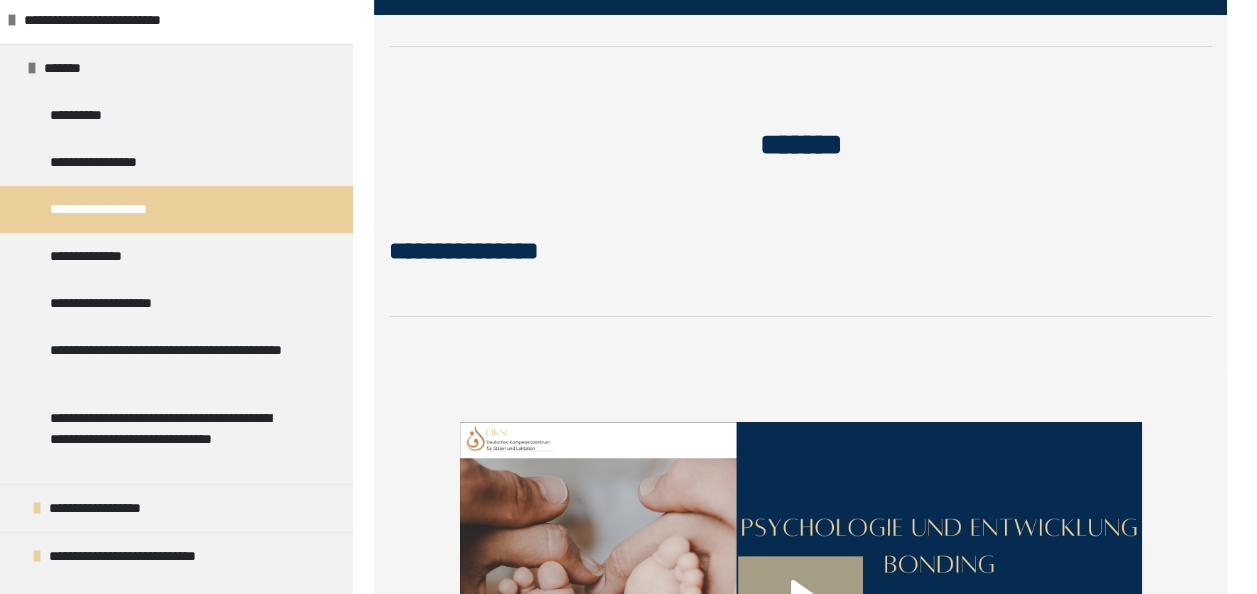 click on "**********" at bounding box center [120, 303] 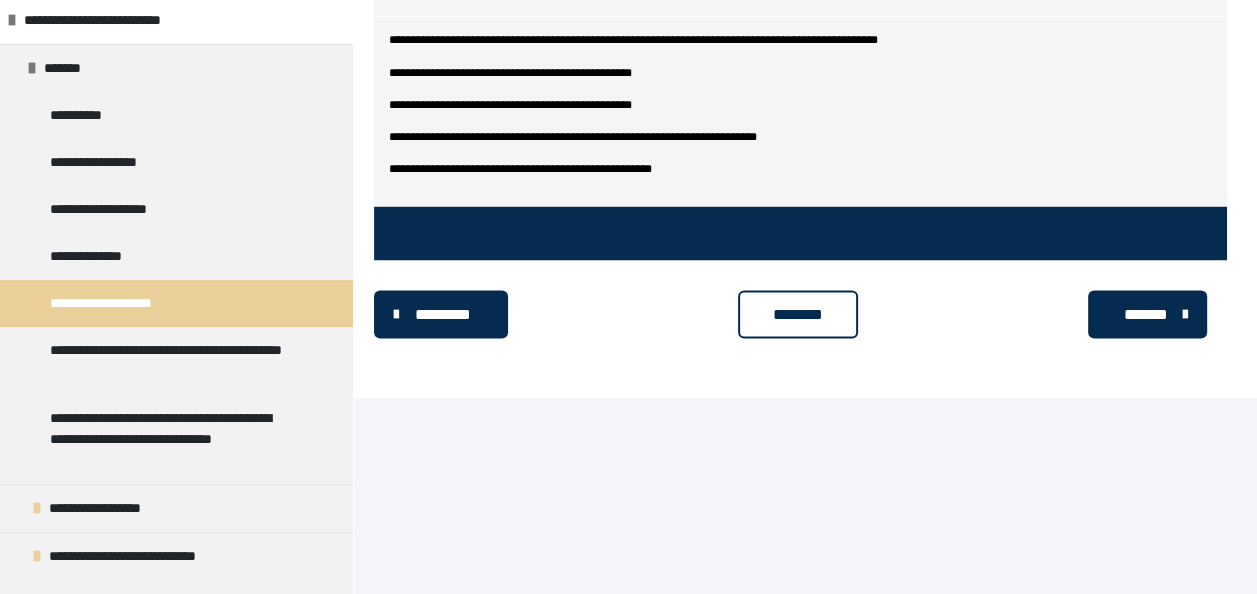 scroll, scrollTop: 2970, scrollLeft: 0, axis: vertical 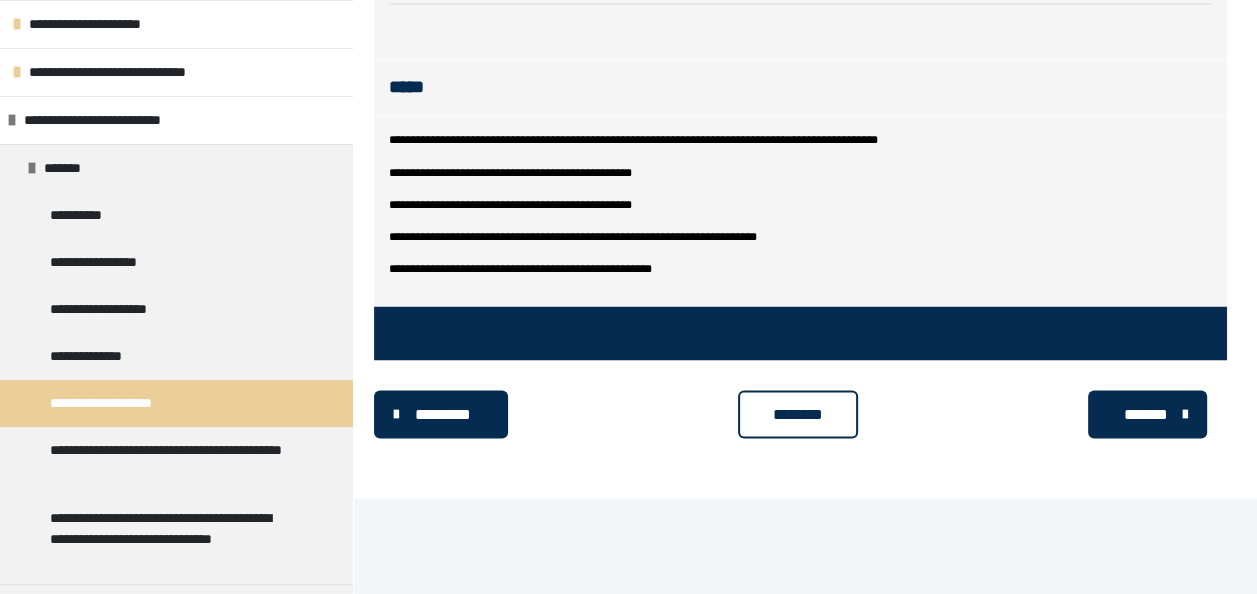 drag, startPoint x: 188, startPoint y: 366, endPoint x: 209, endPoint y: 410, distance: 48.754486 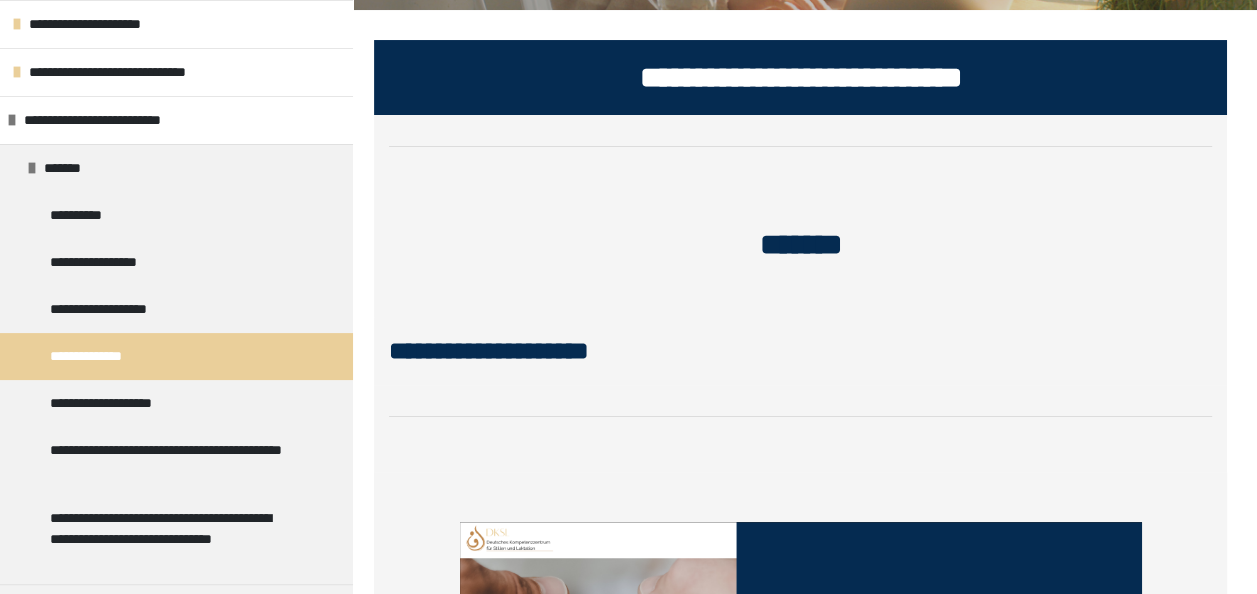 click on "**********" at bounding box center (171, 461) 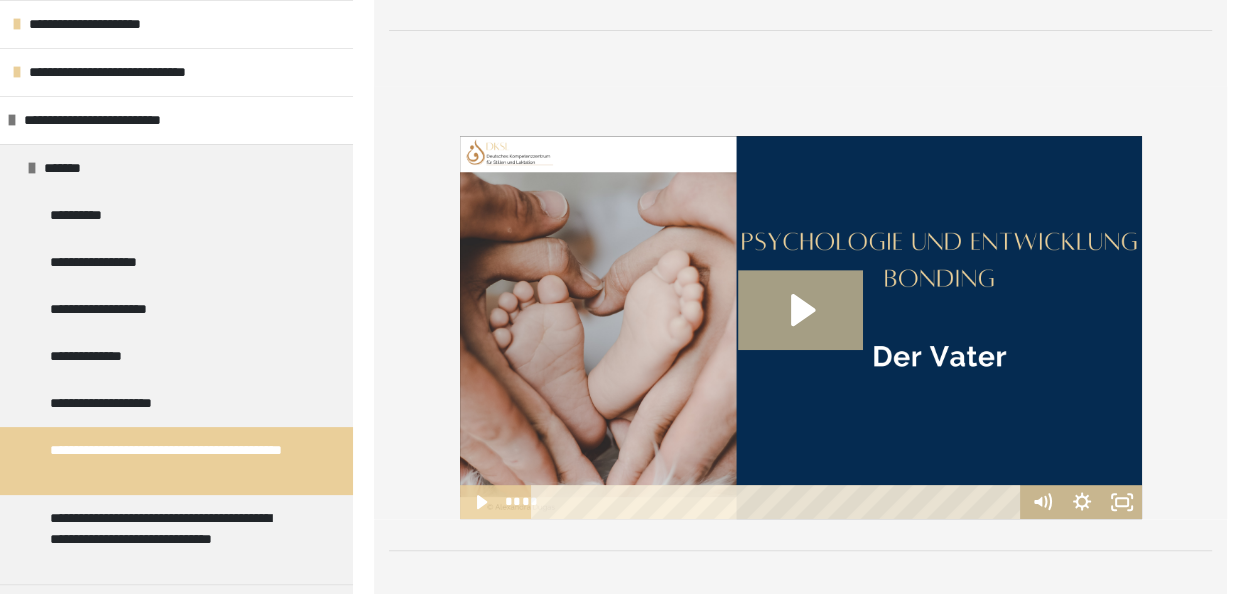 scroll, scrollTop: 78, scrollLeft: 0, axis: vertical 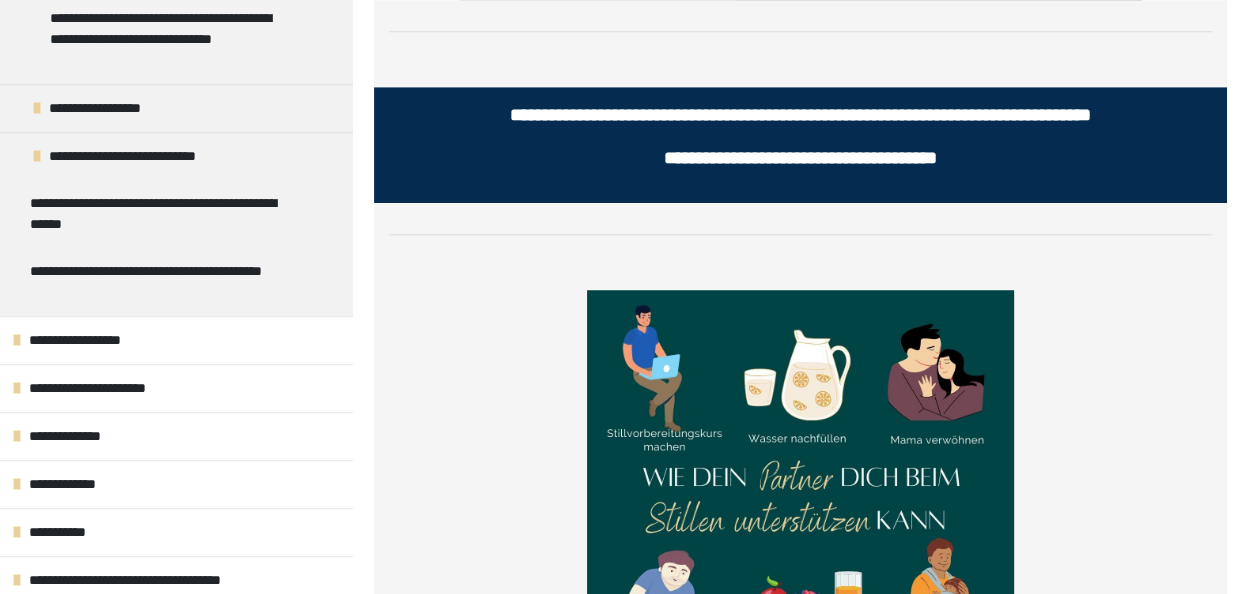 click on "**********" at bounding box center (161, 282) 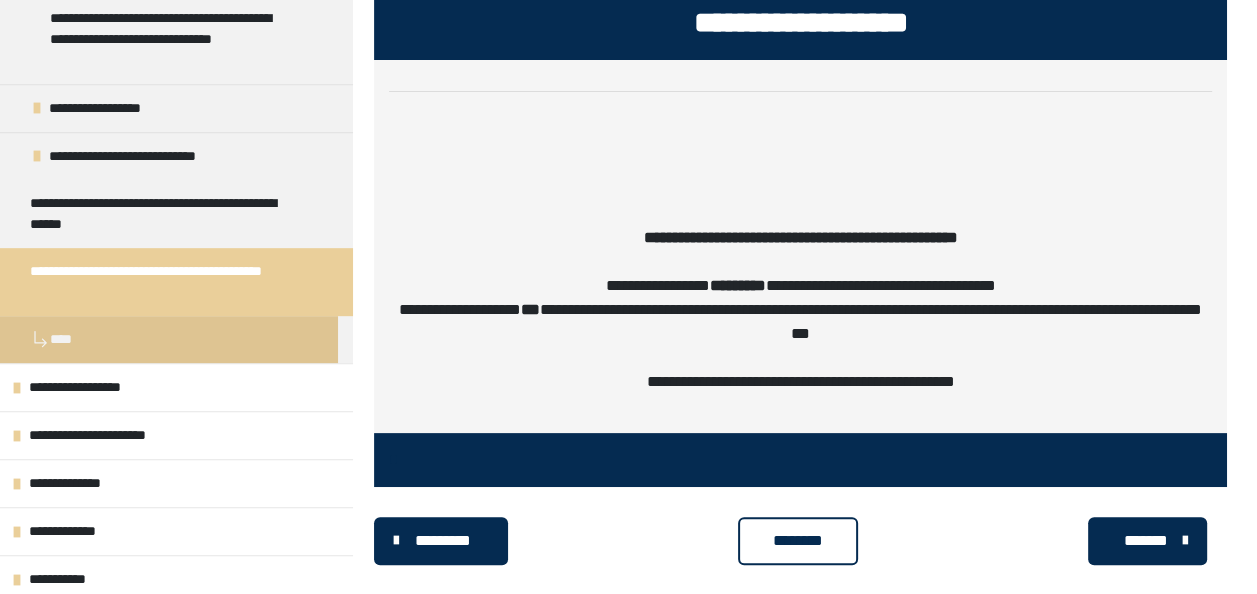 scroll, scrollTop: 355, scrollLeft: 0, axis: vertical 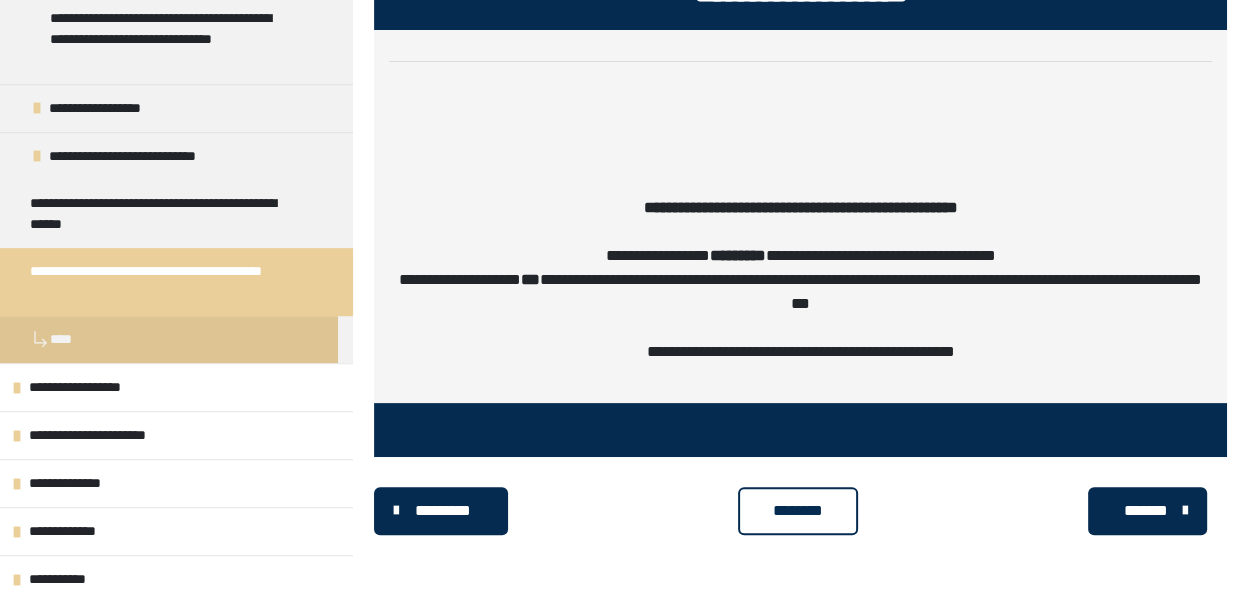 click on "********" at bounding box center (798, 511) 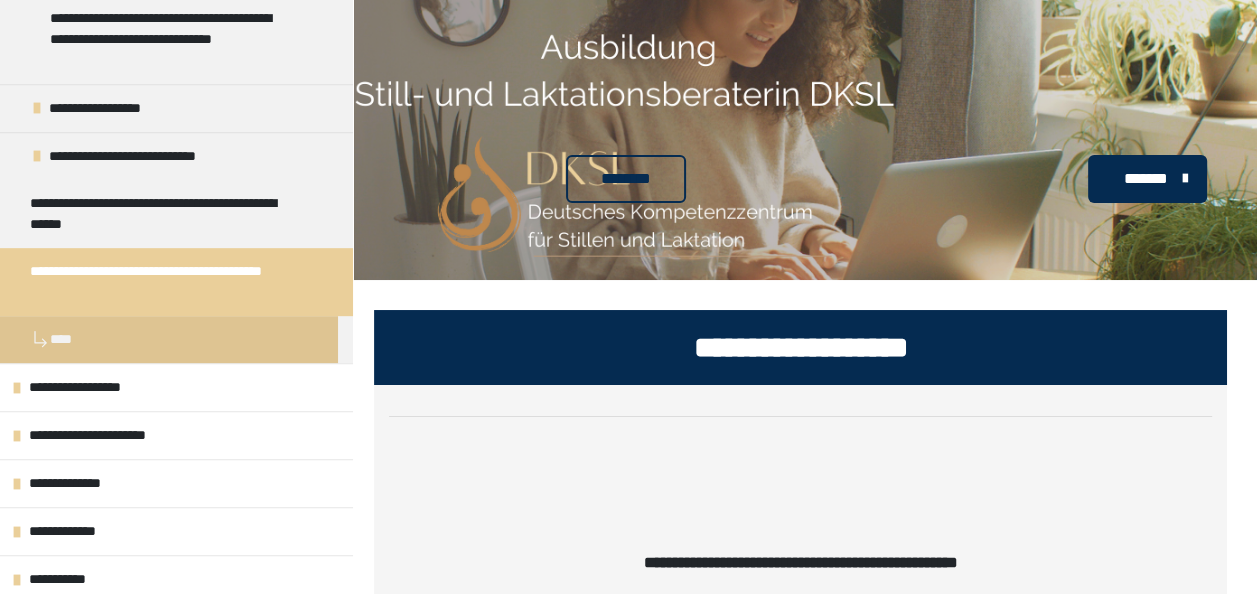 scroll, scrollTop: 0, scrollLeft: 0, axis: both 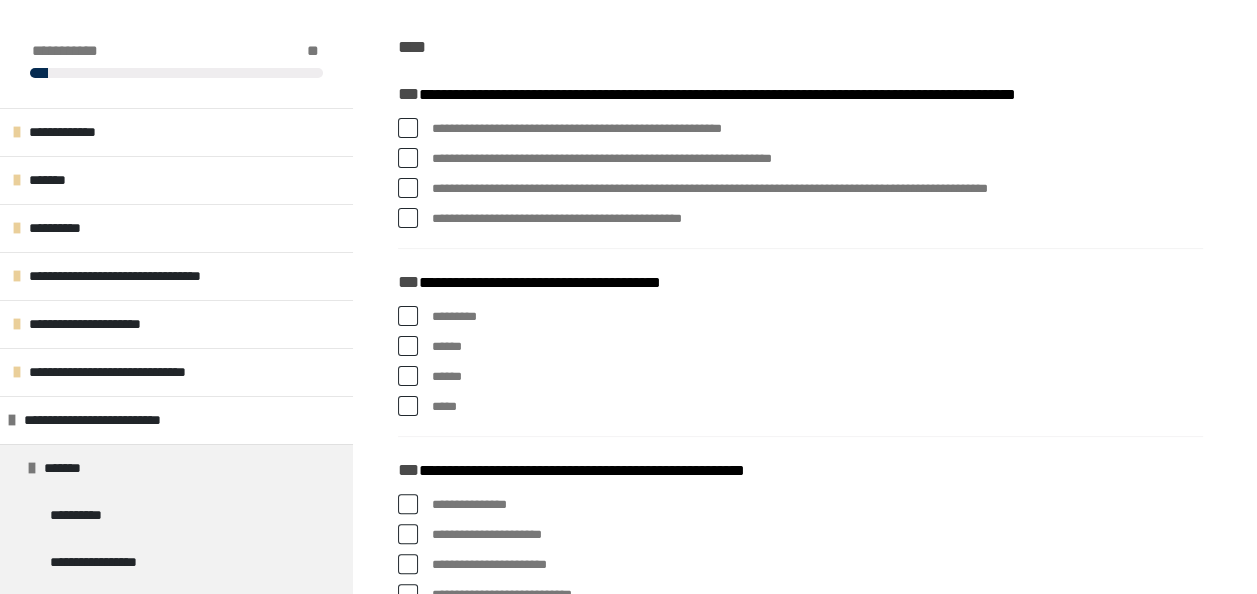 click at bounding box center (408, 128) 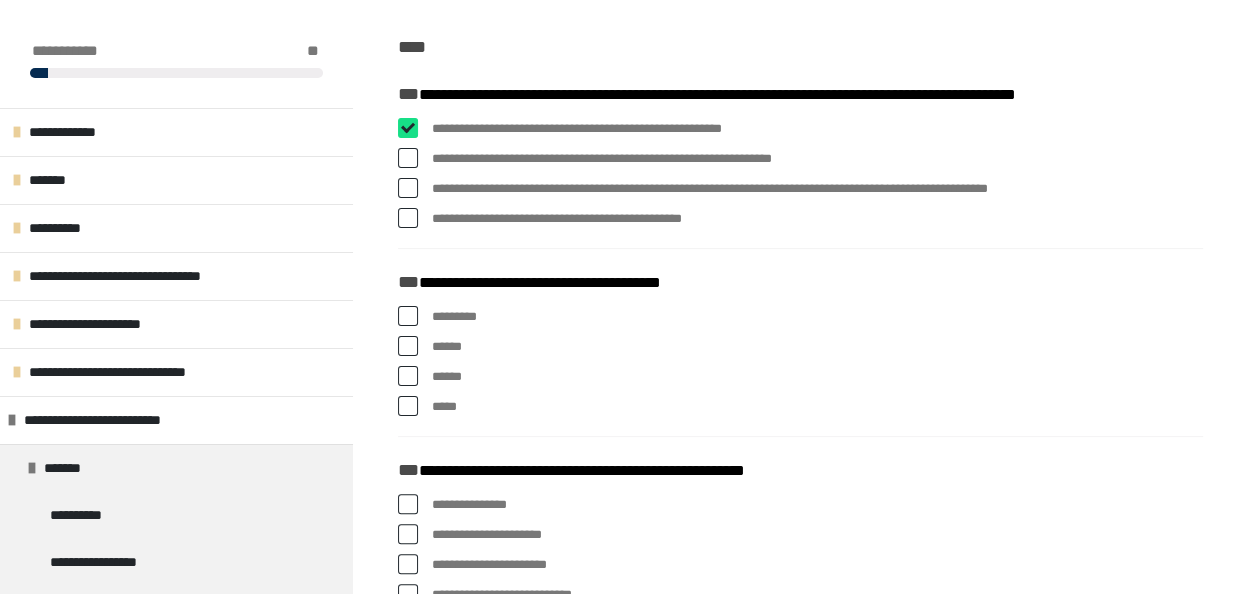 checkbox on "****" 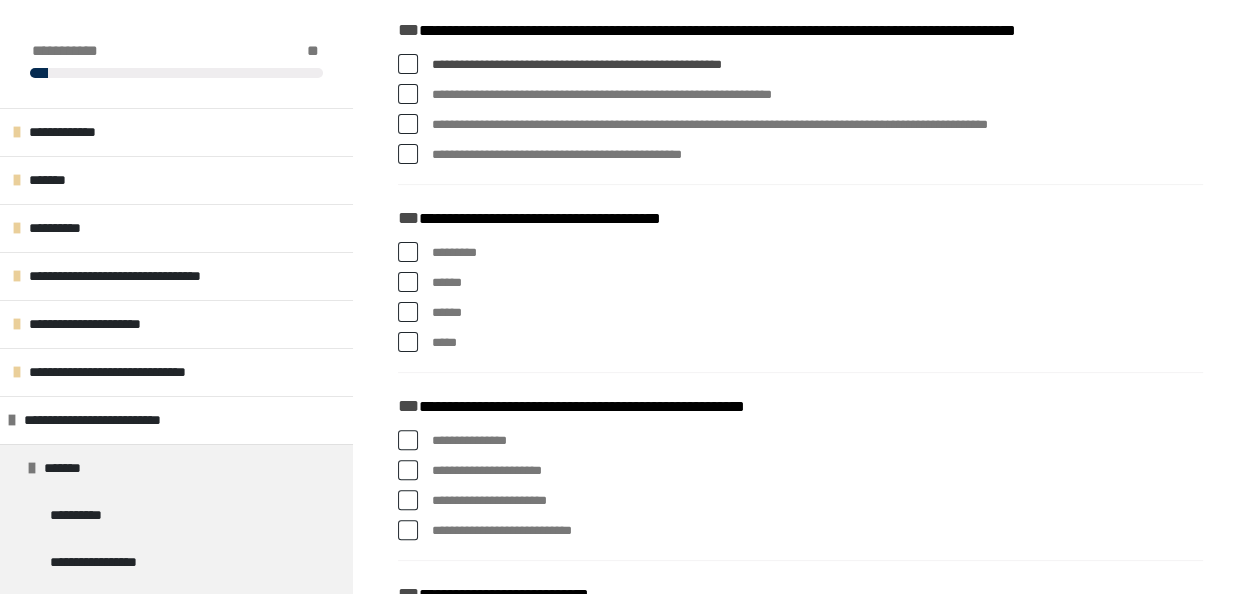 scroll, scrollTop: 400, scrollLeft: 0, axis: vertical 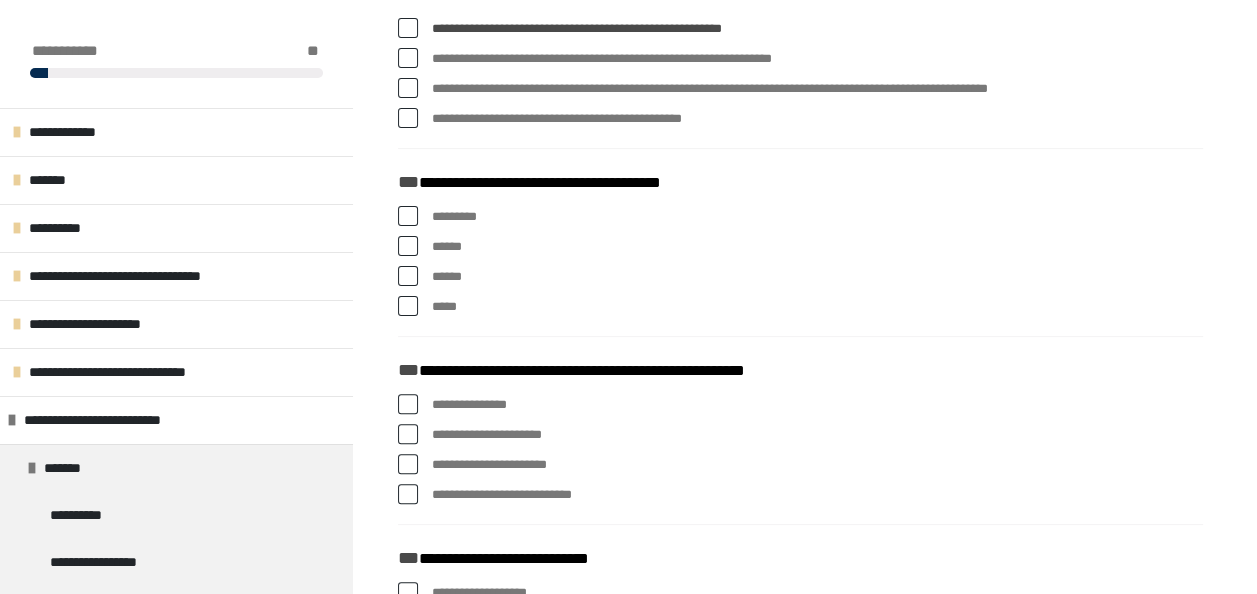 click at bounding box center [408, 246] 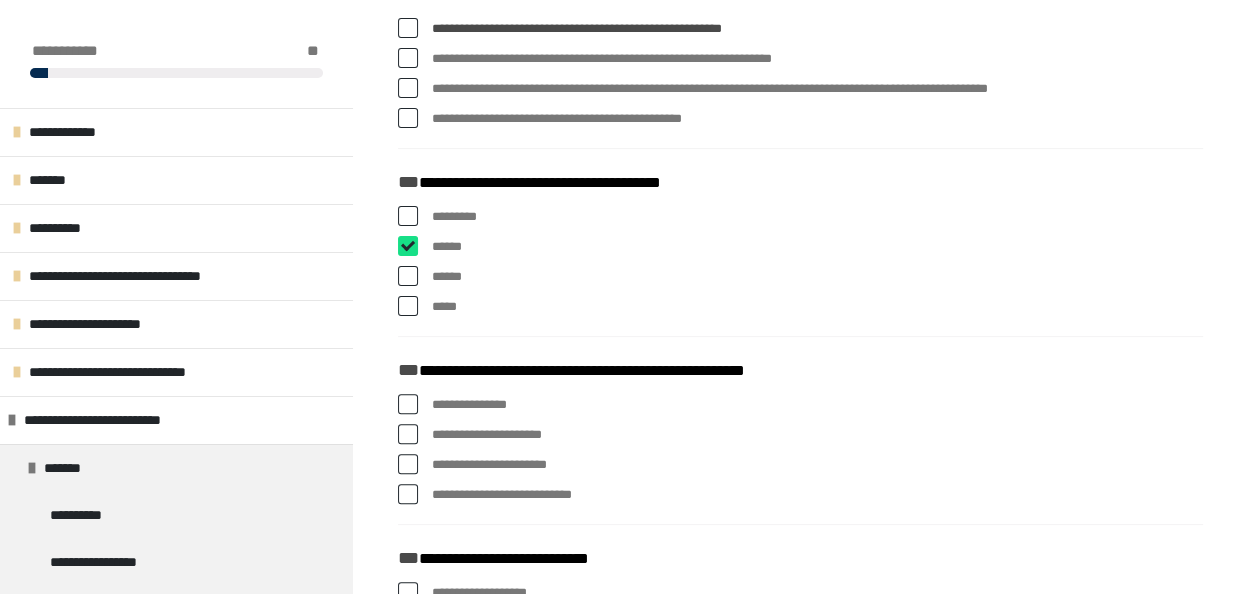 checkbox on "****" 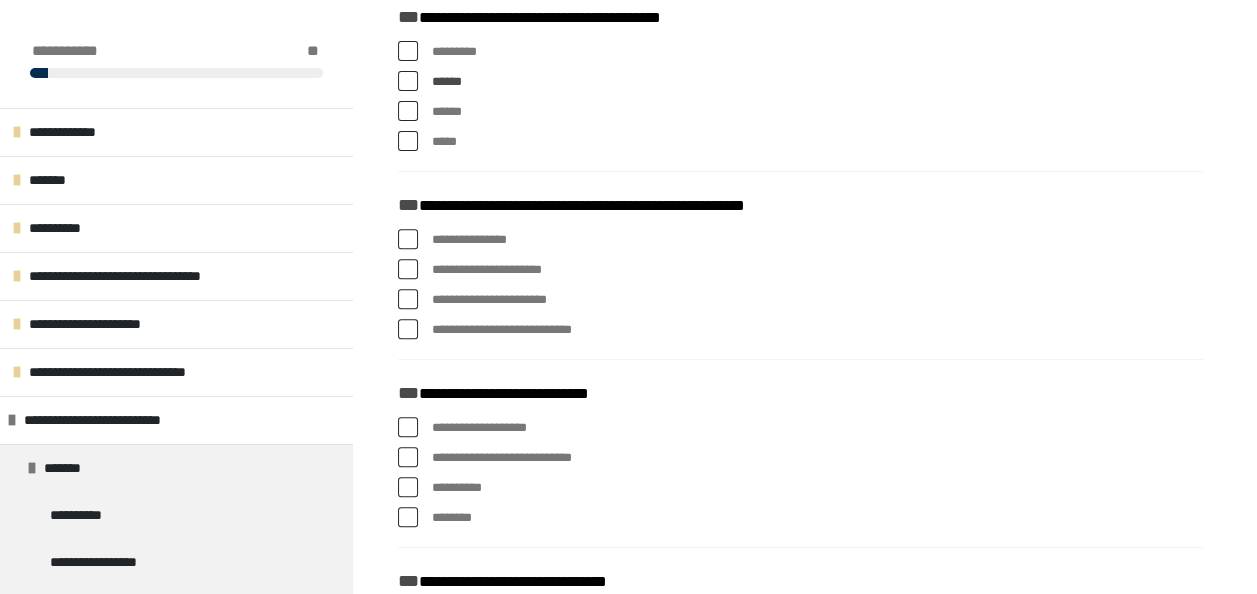 scroll, scrollTop: 600, scrollLeft: 0, axis: vertical 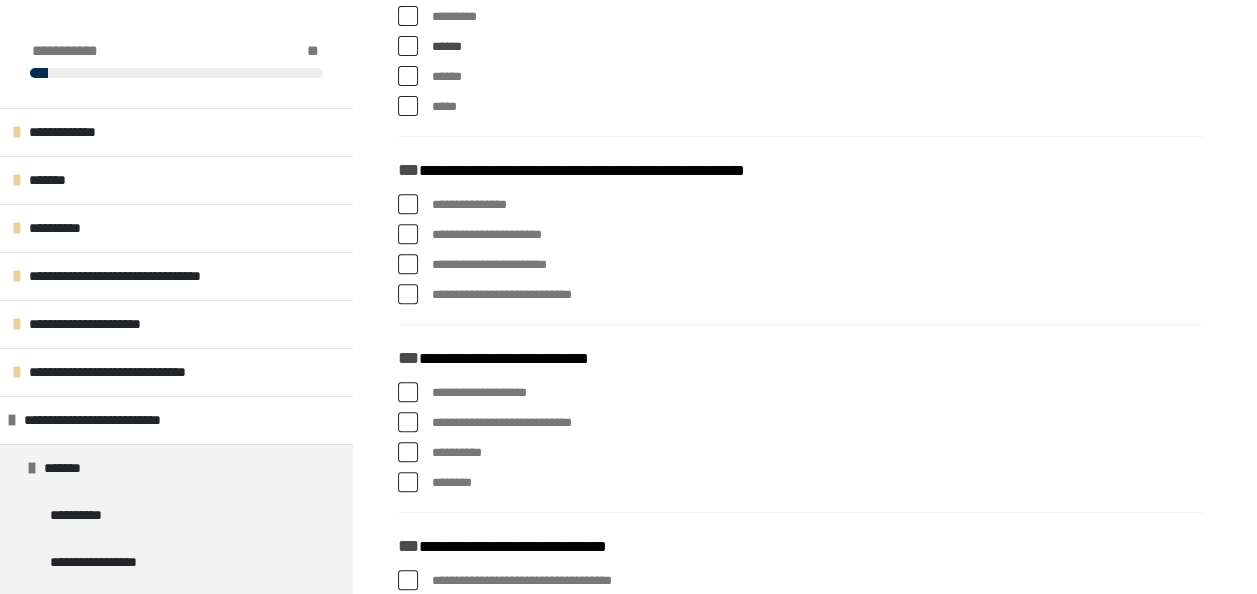 click at bounding box center [408, 234] 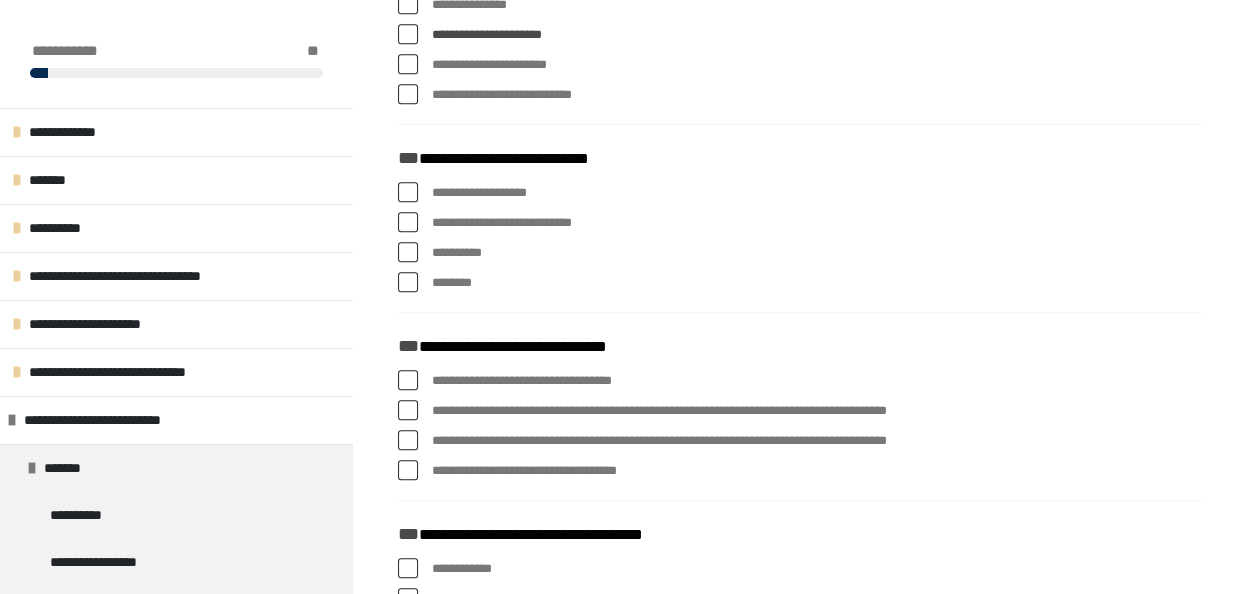 scroll, scrollTop: 900, scrollLeft: 0, axis: vertical 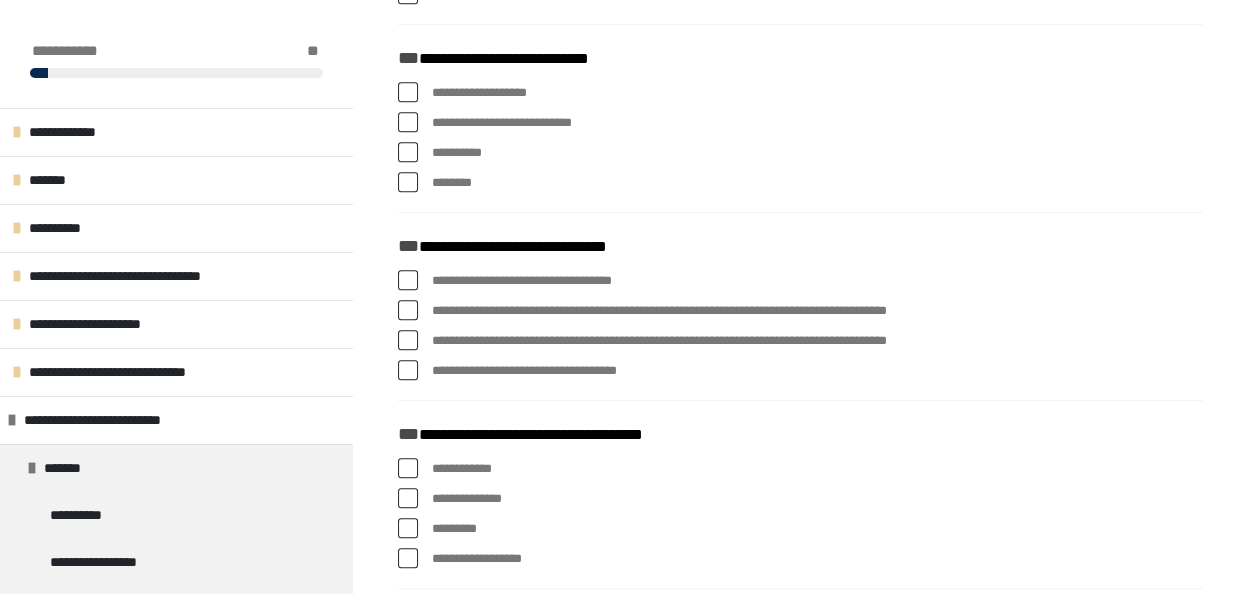 click at bounding box center (408, 310) 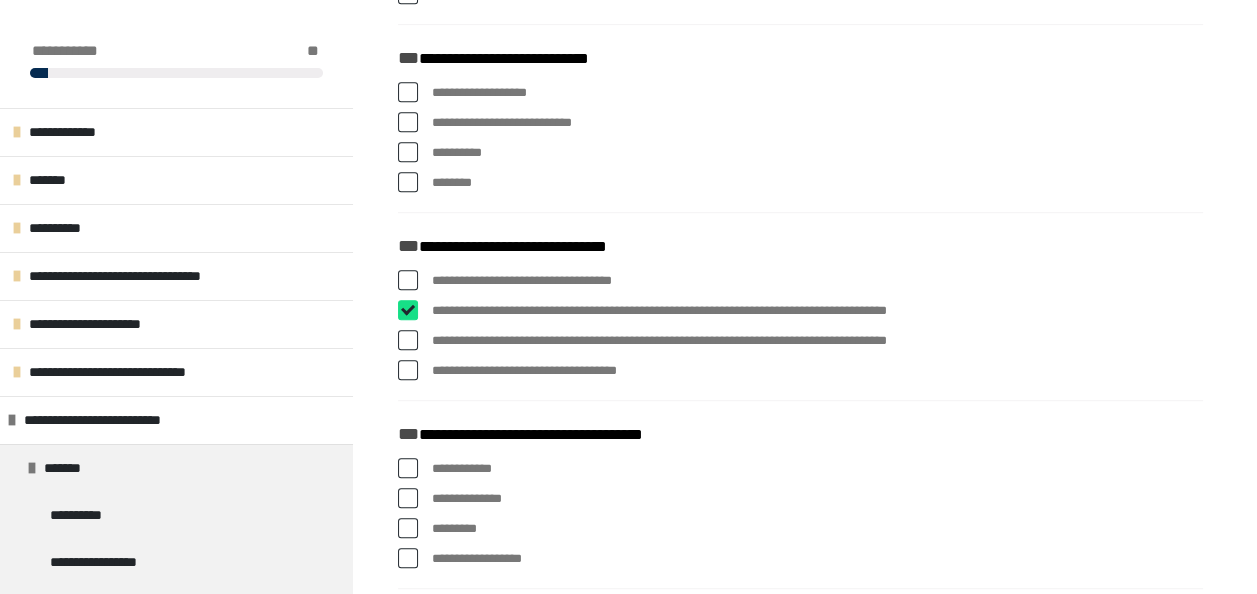 checkbox on "****" 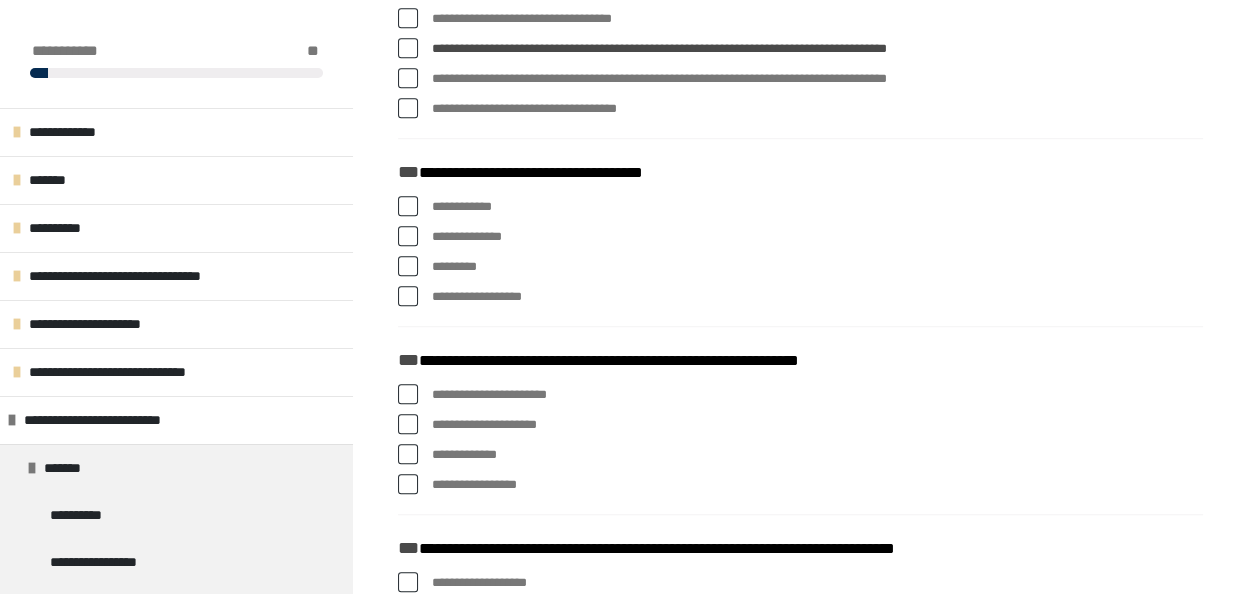 scroll, scrollTop: 1200, scrollLeft: 0, axis: vertical 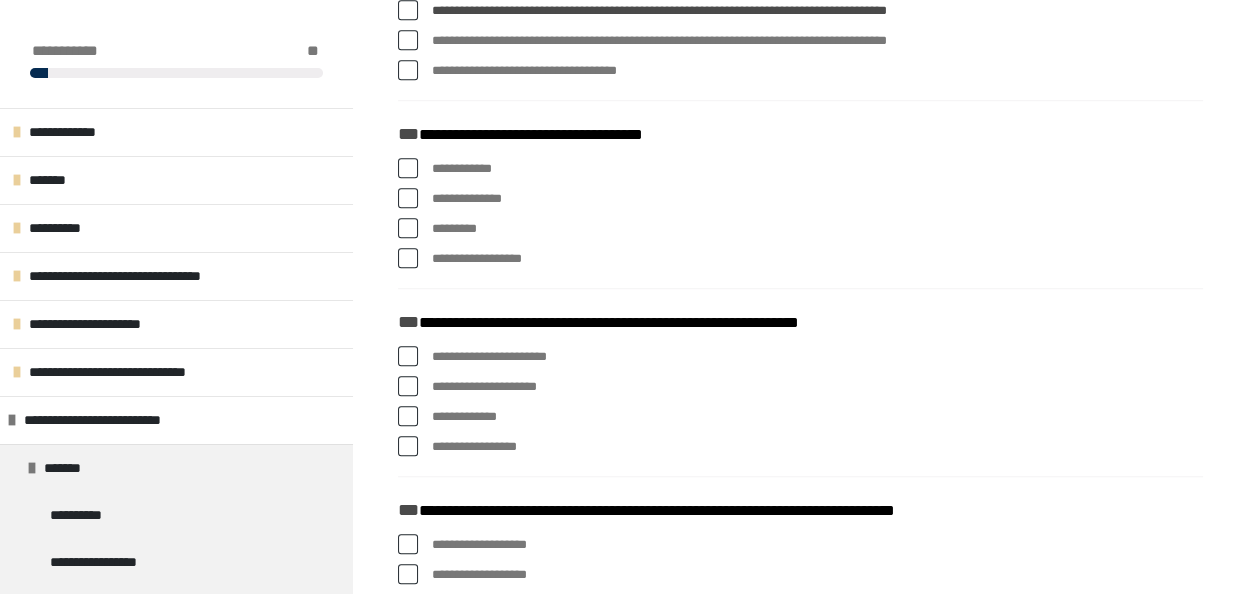 click at bounding box center (408, 168) 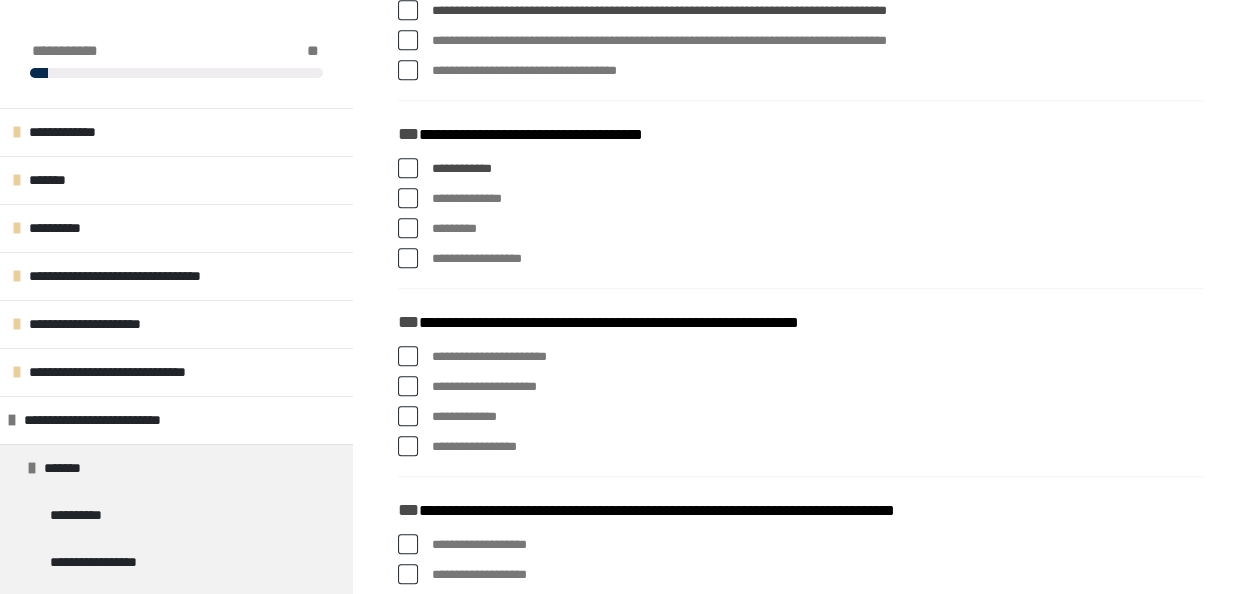 click at bounding box center [408, 228] 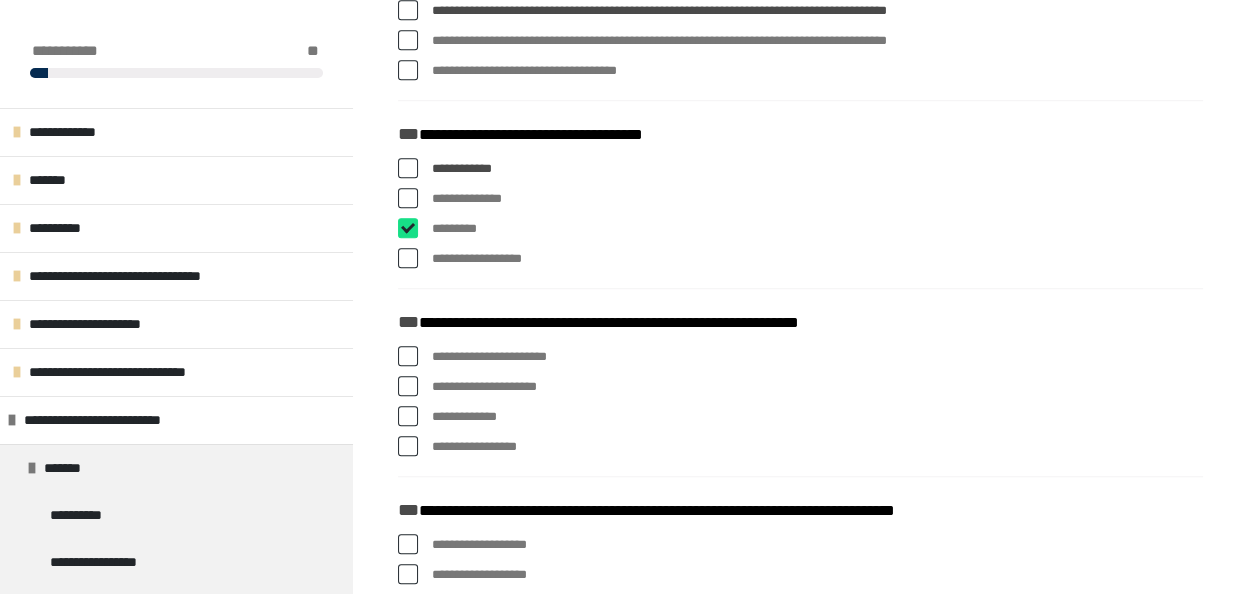 checkbox on "****" 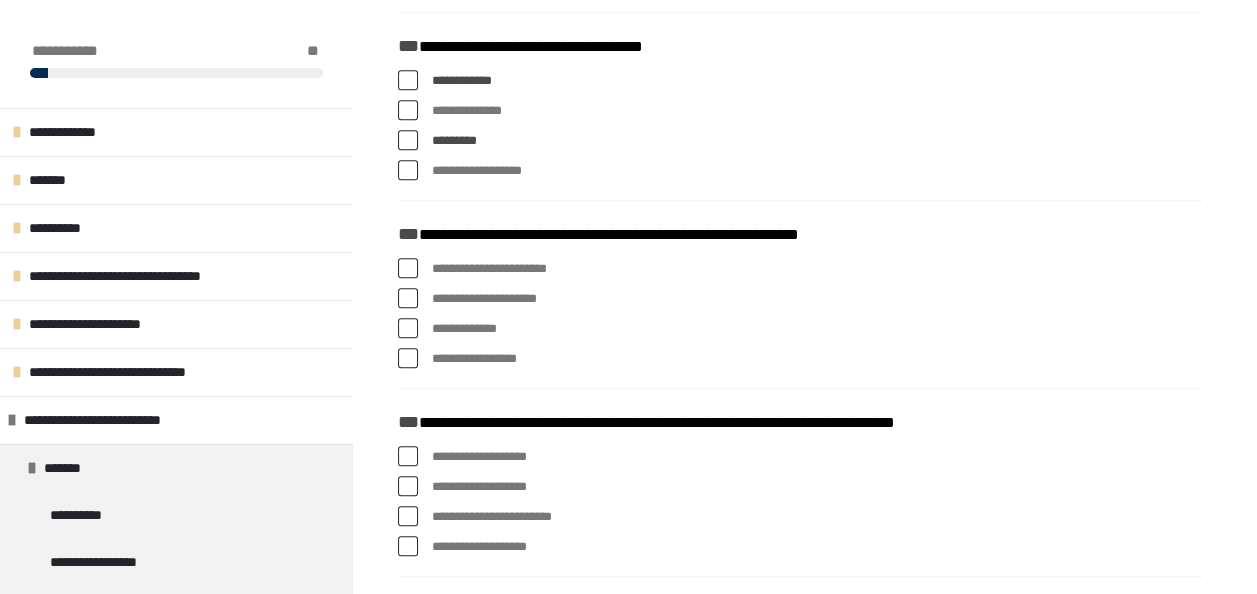 scroll, scrollTop: 1300, scrollLeft: 0, axis: vertical 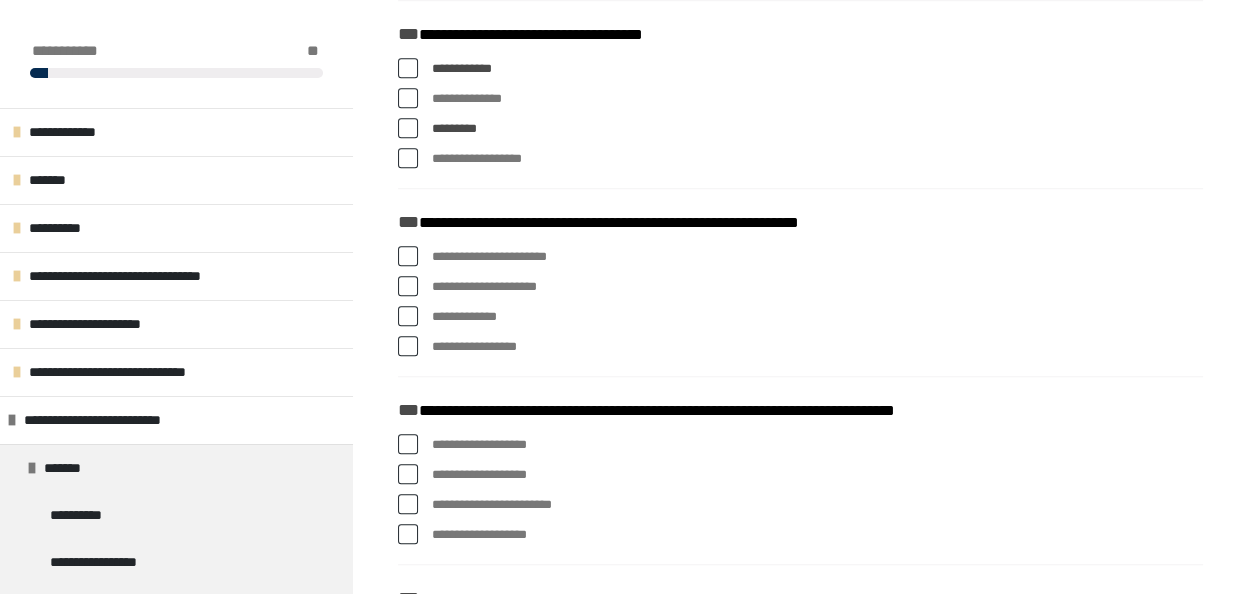 click at bounding box center (408, 346) 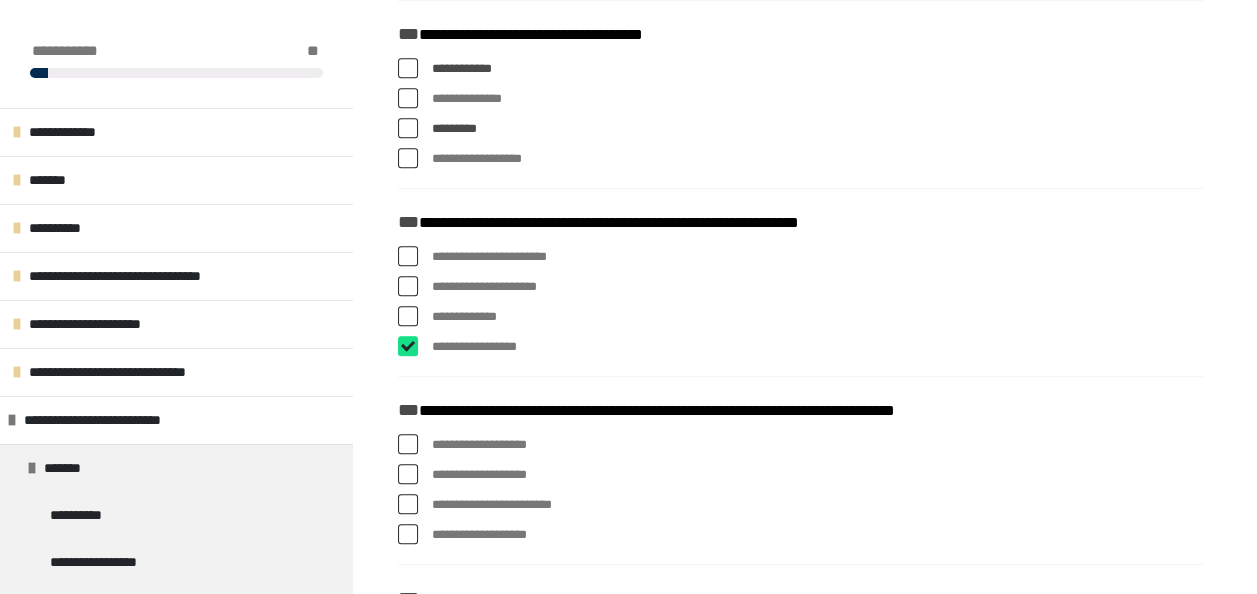 checkbox on "****" 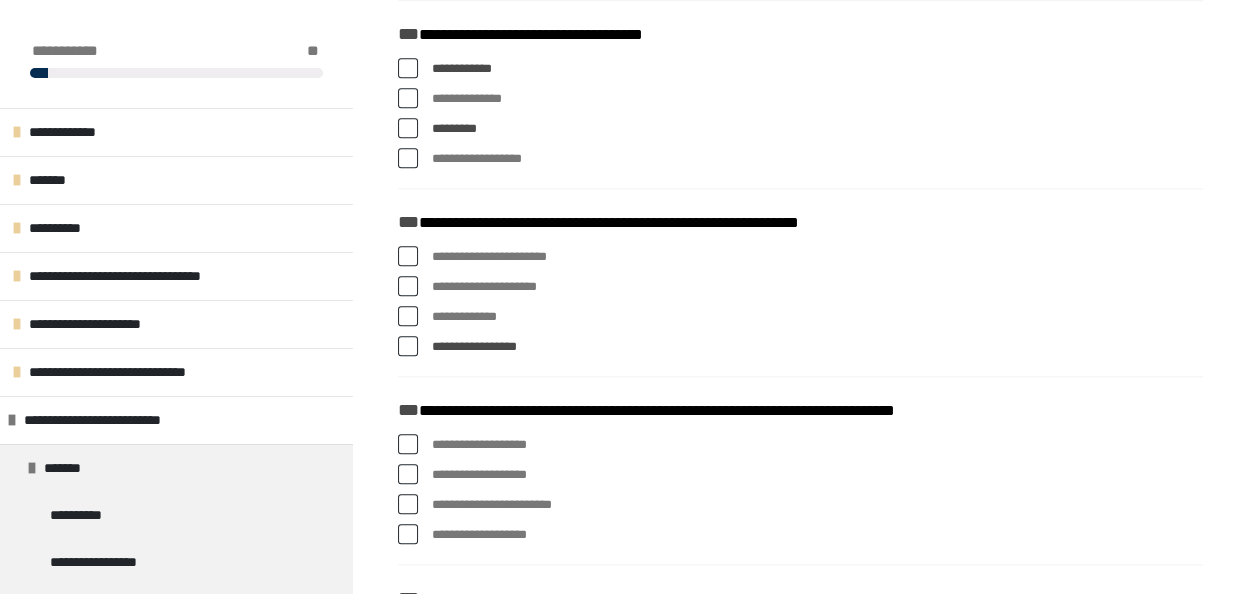 click at bounding box center (408, 256) 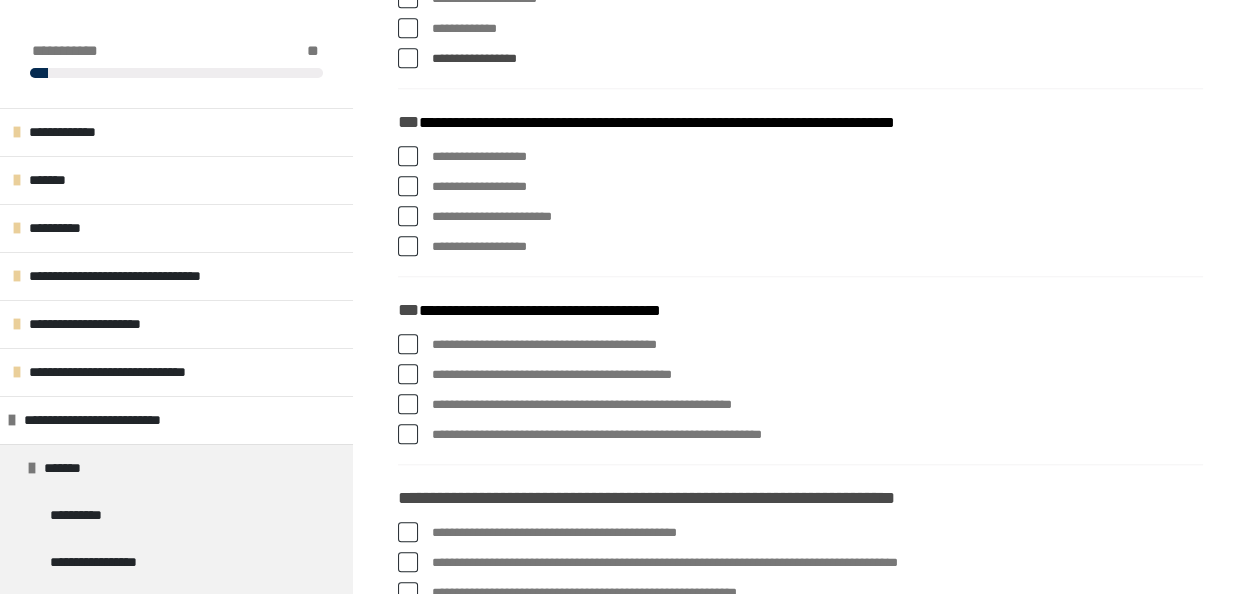 scroll, scrollTop: 1600, scrollLeft: 0, axis: vertical 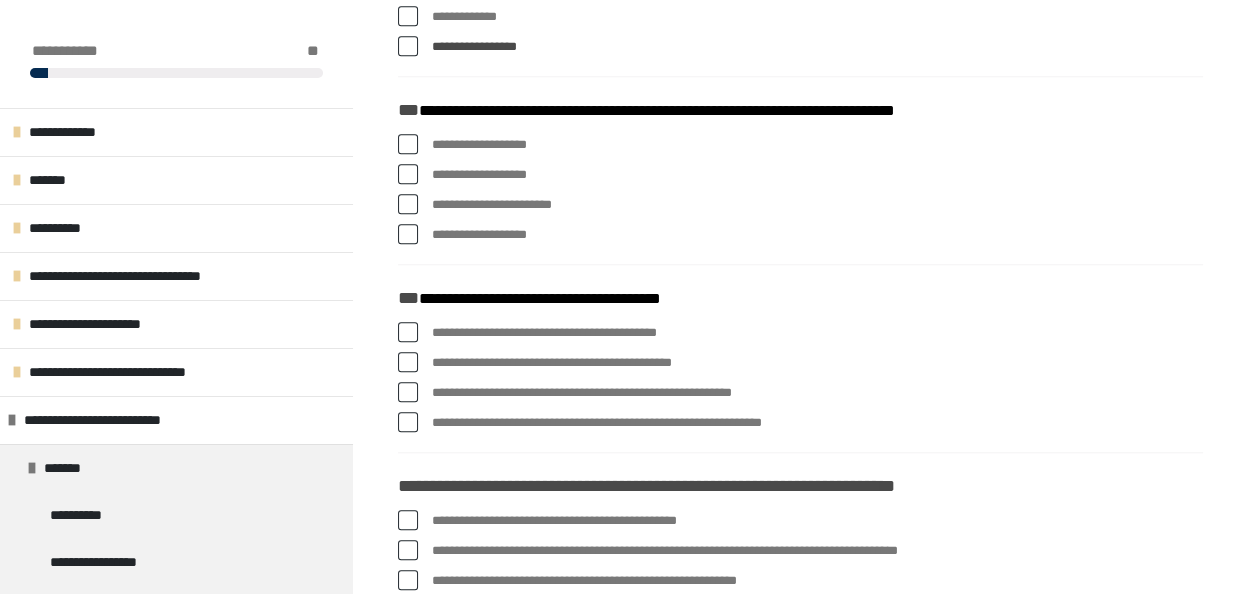 click at bounding box center [408, 174] 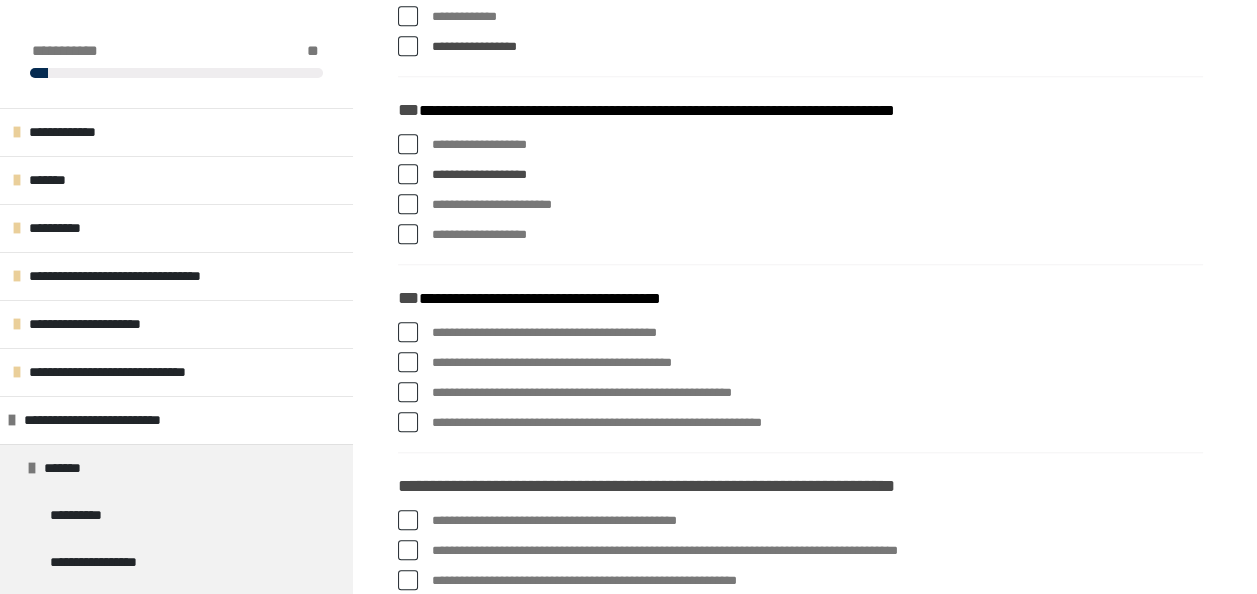 click at bounding box center [408, 174] 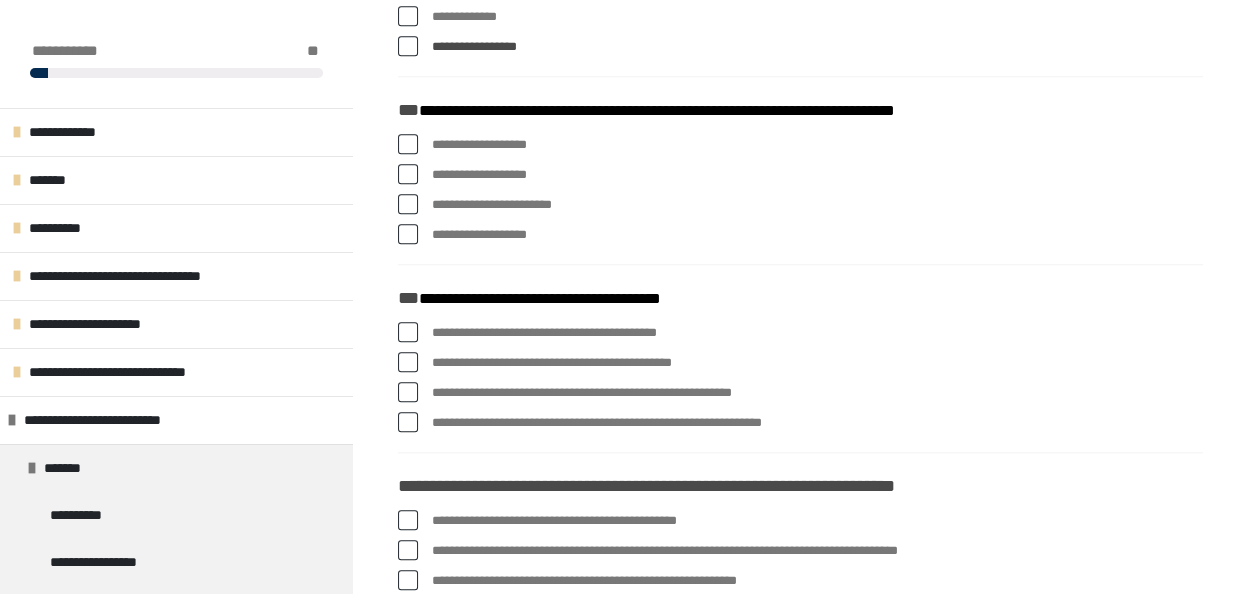 click at bounding box center [408, 144] 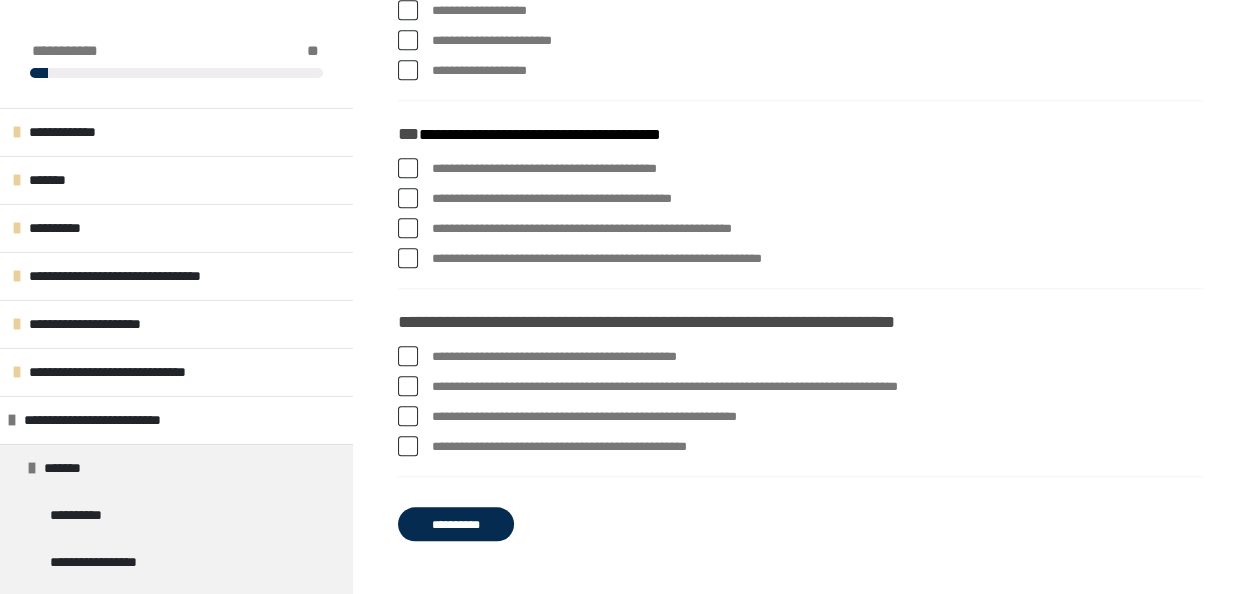 scroll, scrollTop: 1800, scrollLeft: 0, axis: vertical 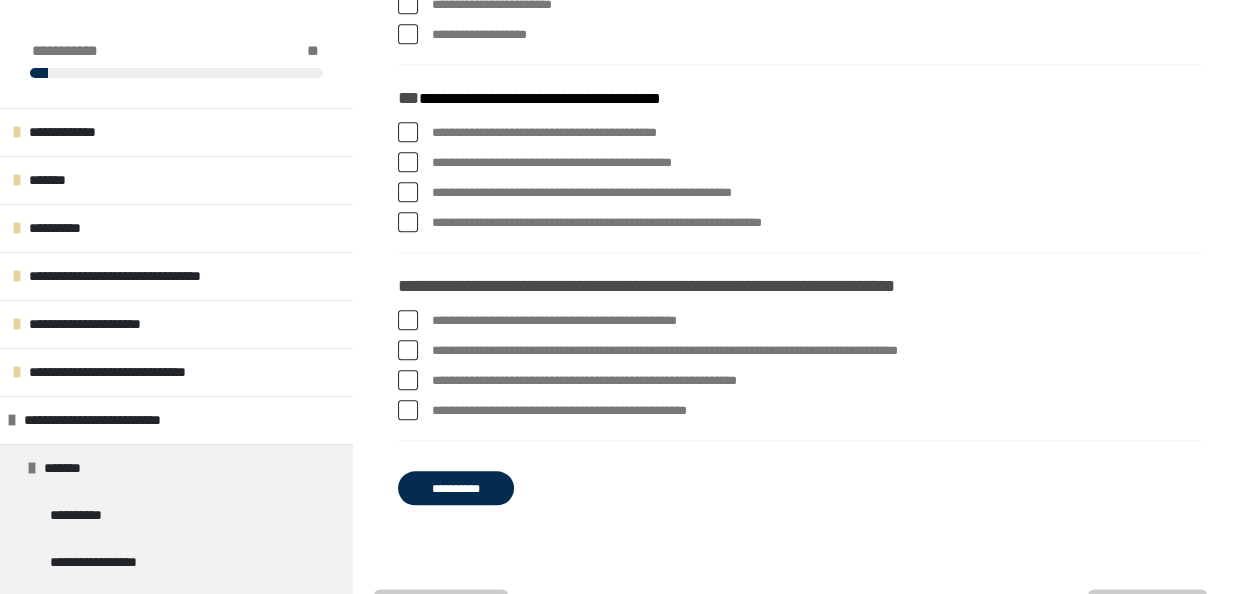 click at bounding box center [408, 320] 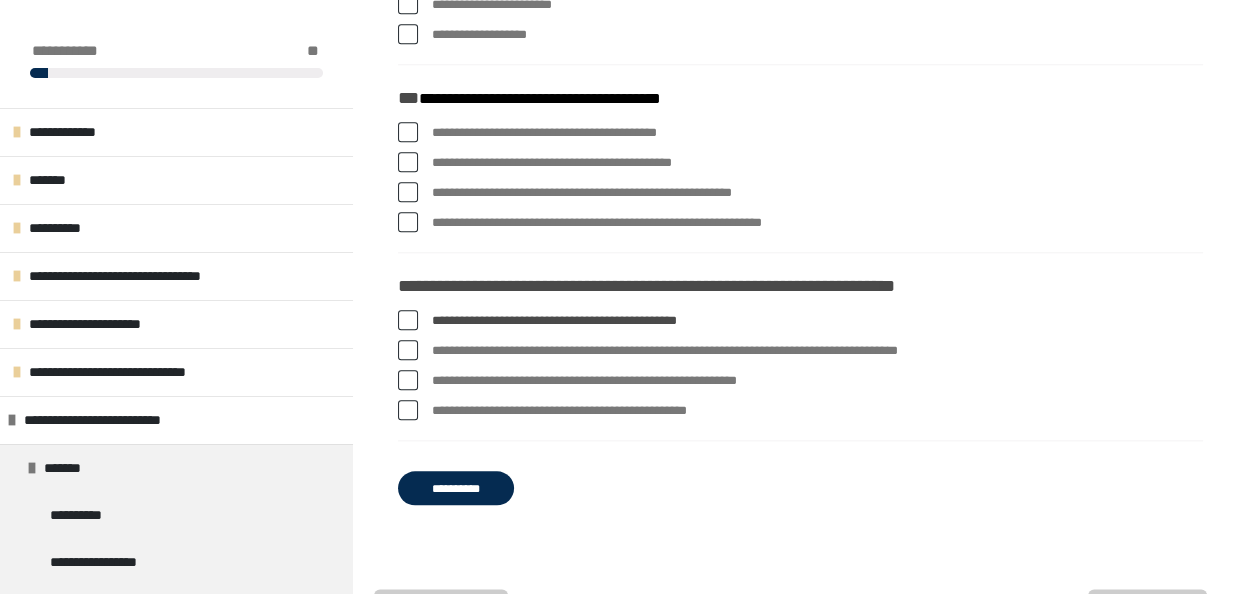 click at bounding box center [408, 350] 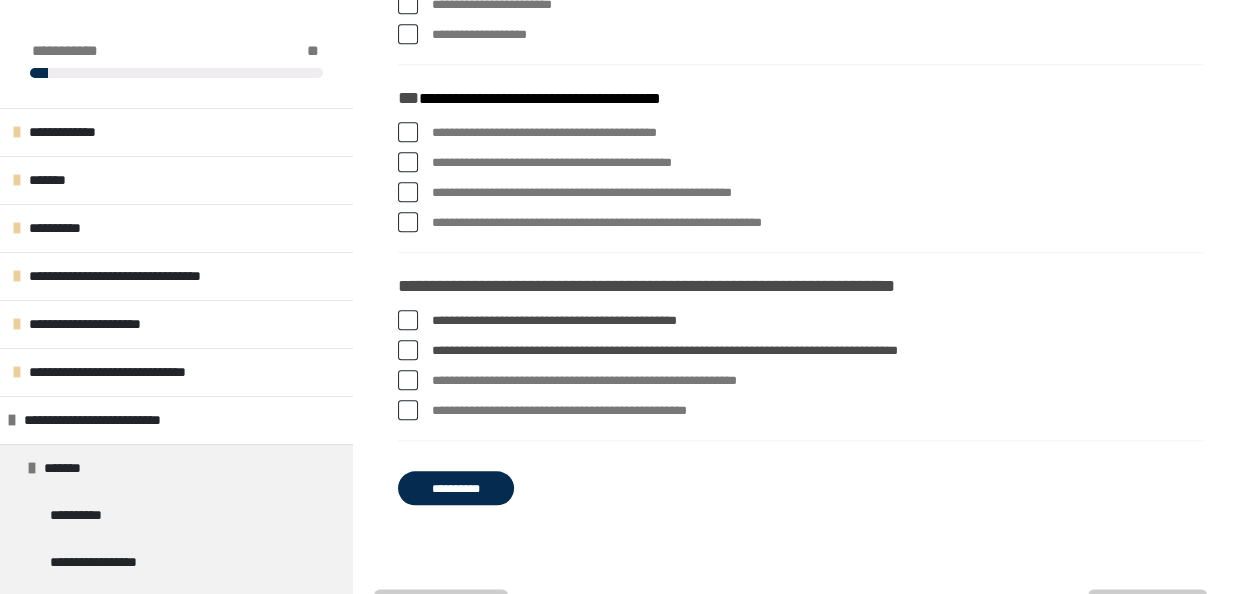click at bounding box center [408, 320] 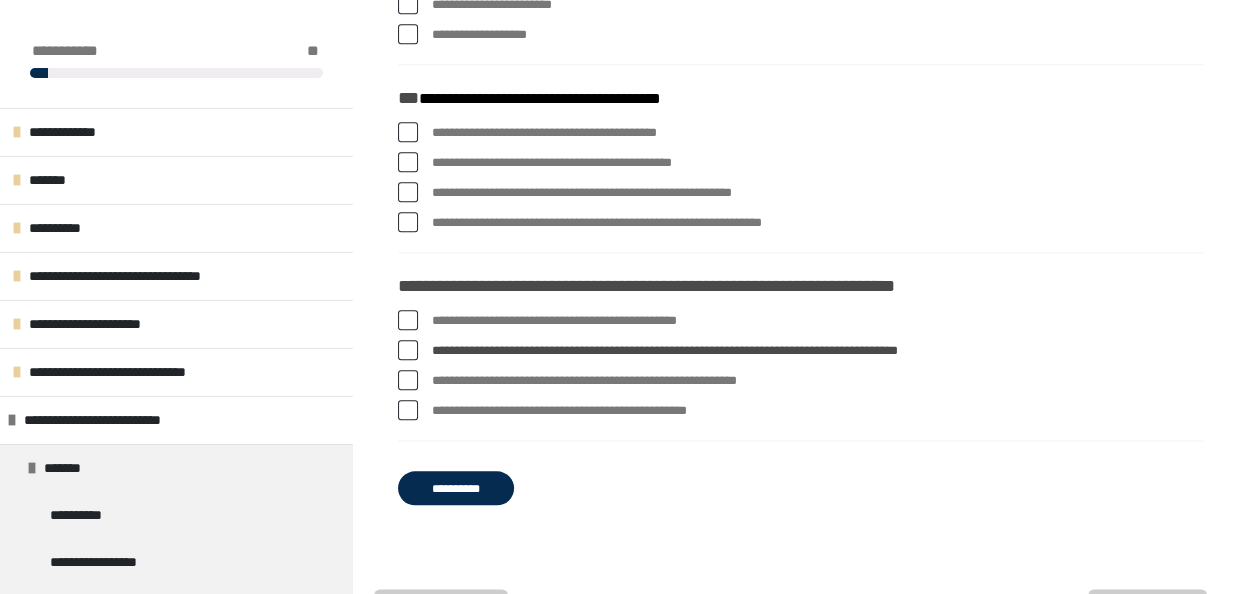 click at bounding box center (408, 192) 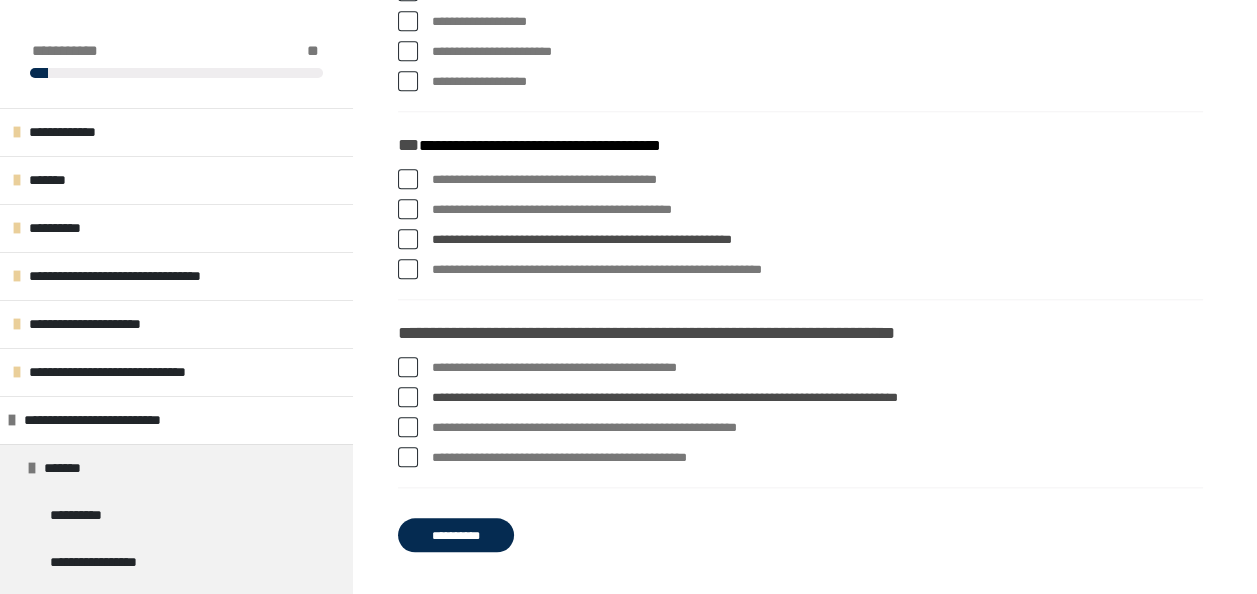 scroll, scrollTop: 1700, scrollLeft: 0, axis: vertical 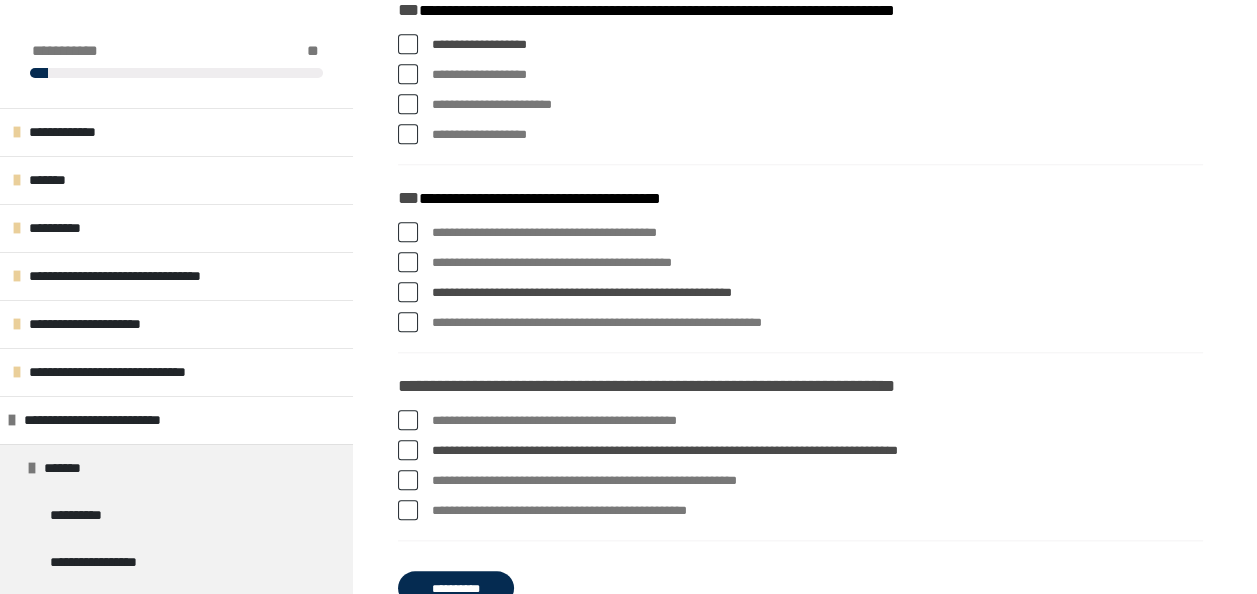 click at bounding box center [408, 232] 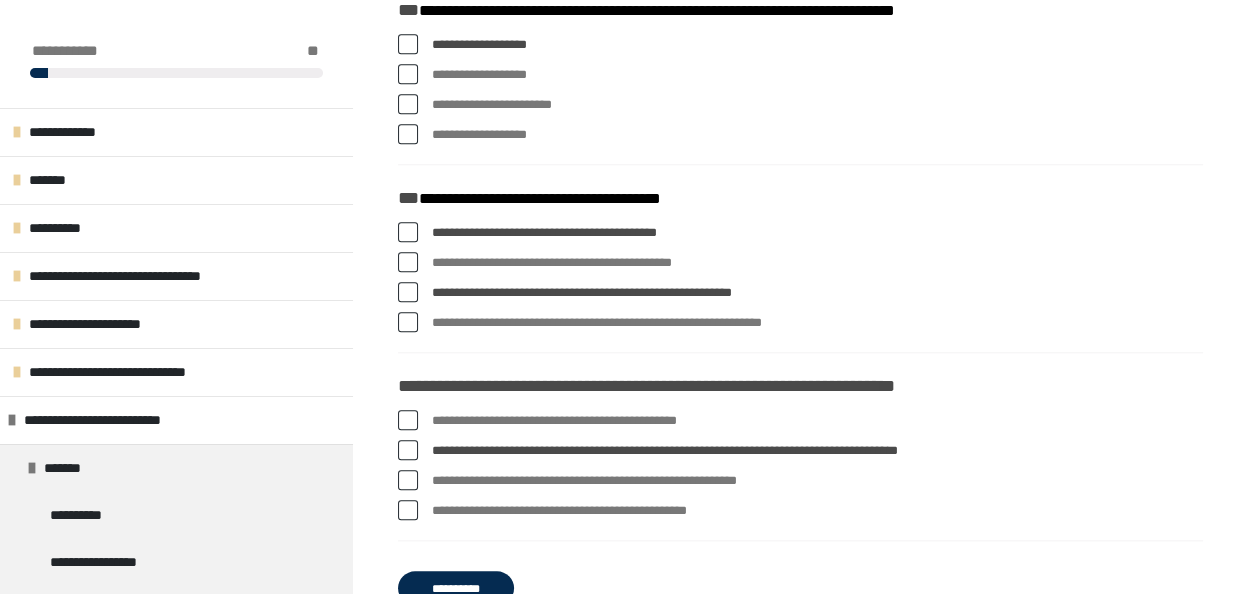 scroll, scrollTop: 1900, scrollLeft: 0, axis: vertical 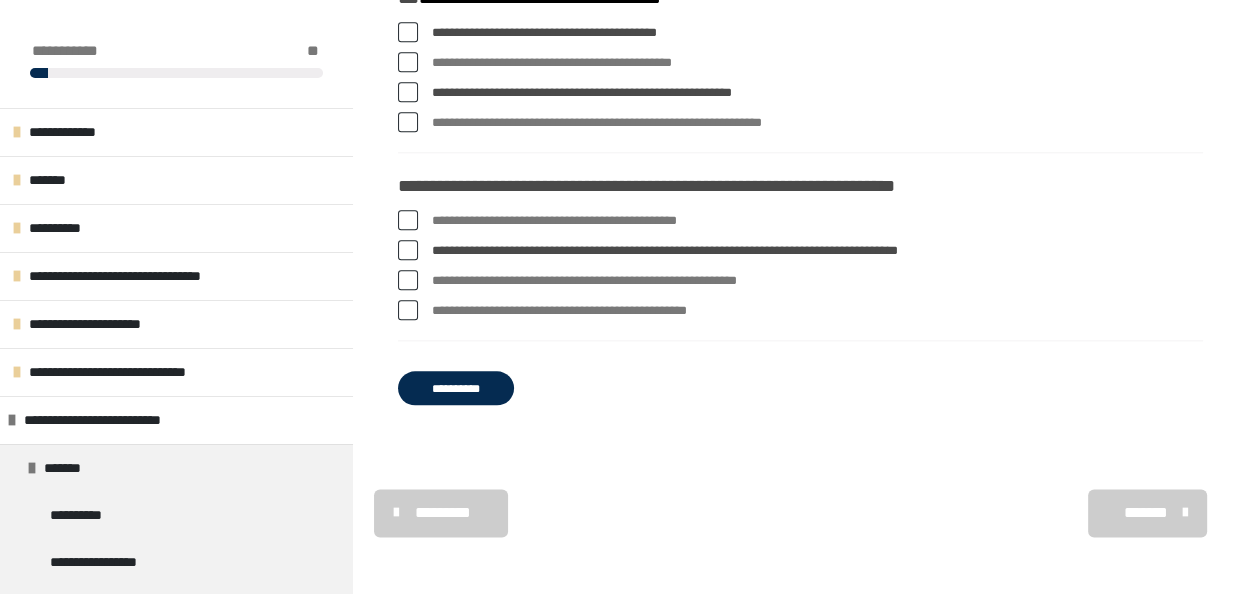 click on "**********" at bounding box center (456, 388) 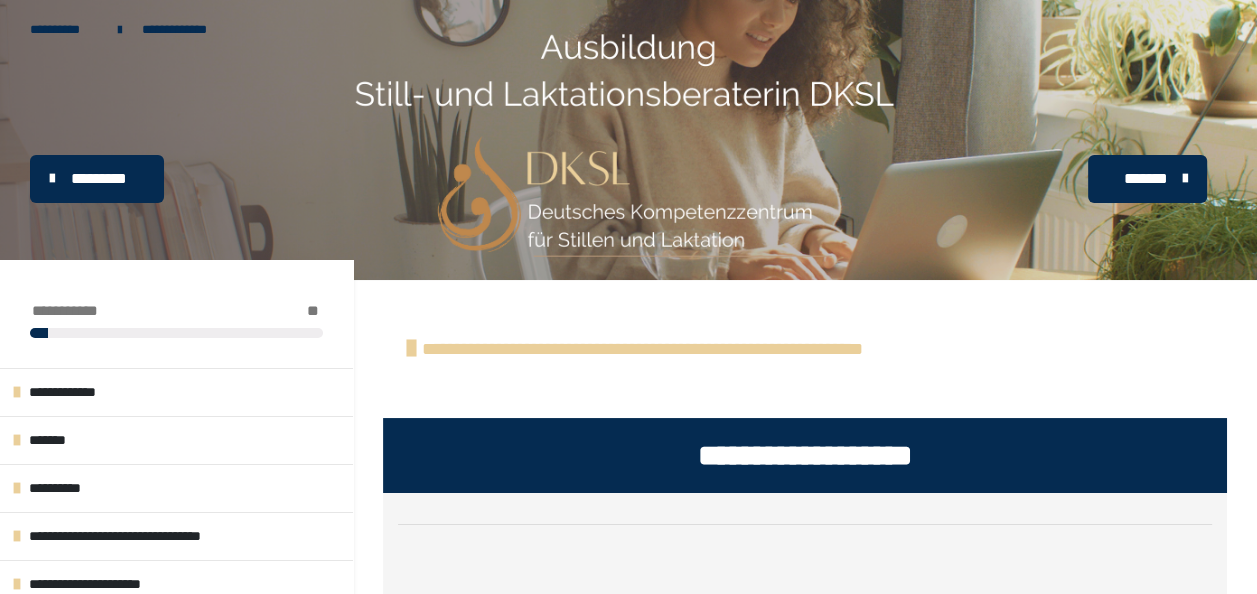 scroll, scrollTop: 463, scrollLeft: 0, axis: vertical 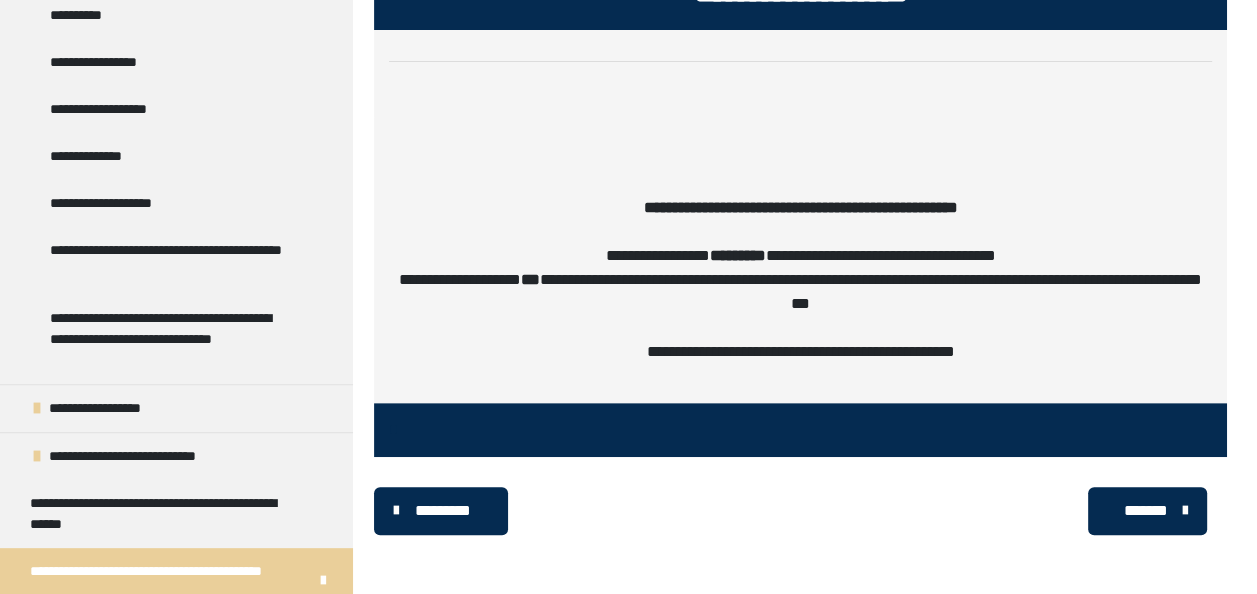 click on "**********" at bounding box center [161, 514] 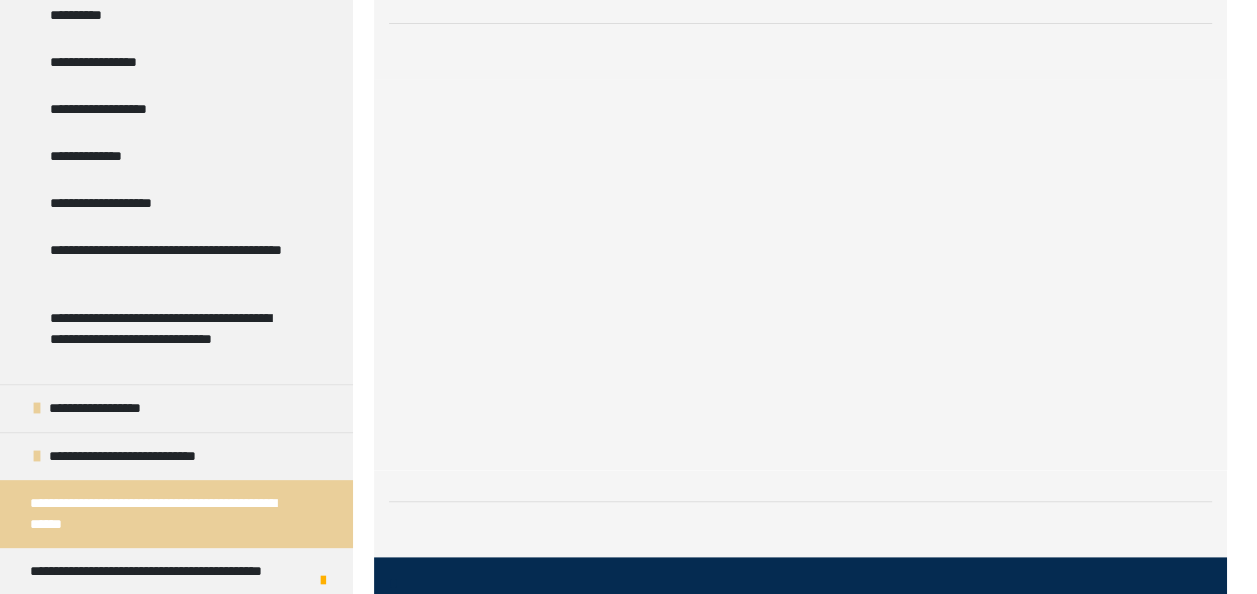 scroll, scrollTop: 732, scrollLeft: 0, axis: vertical 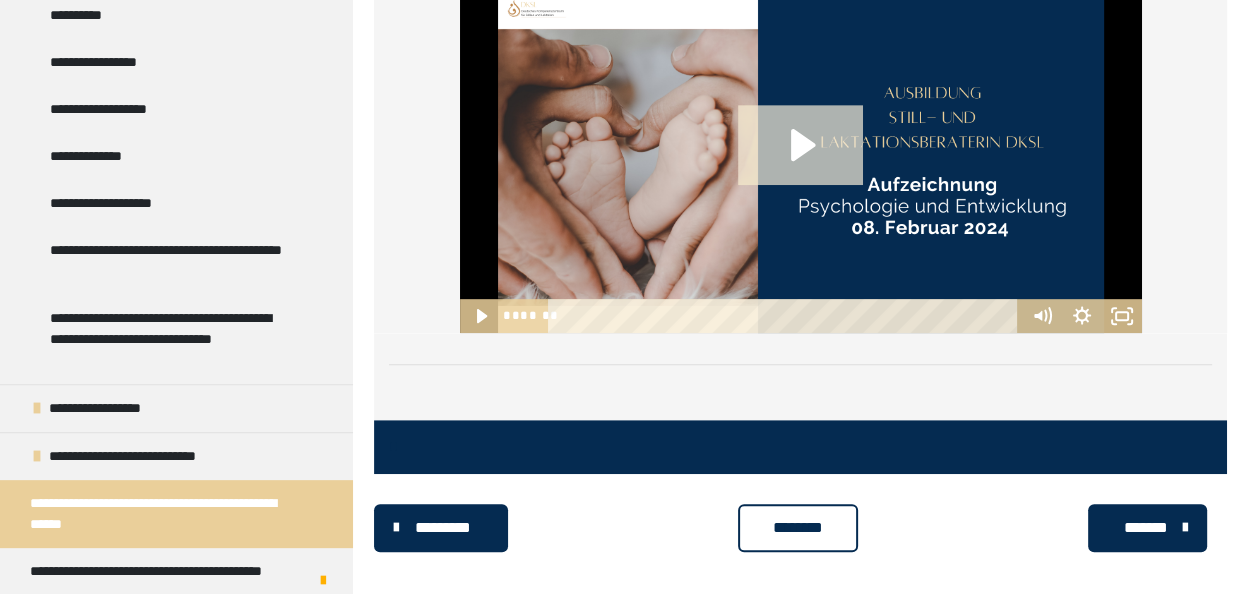 click 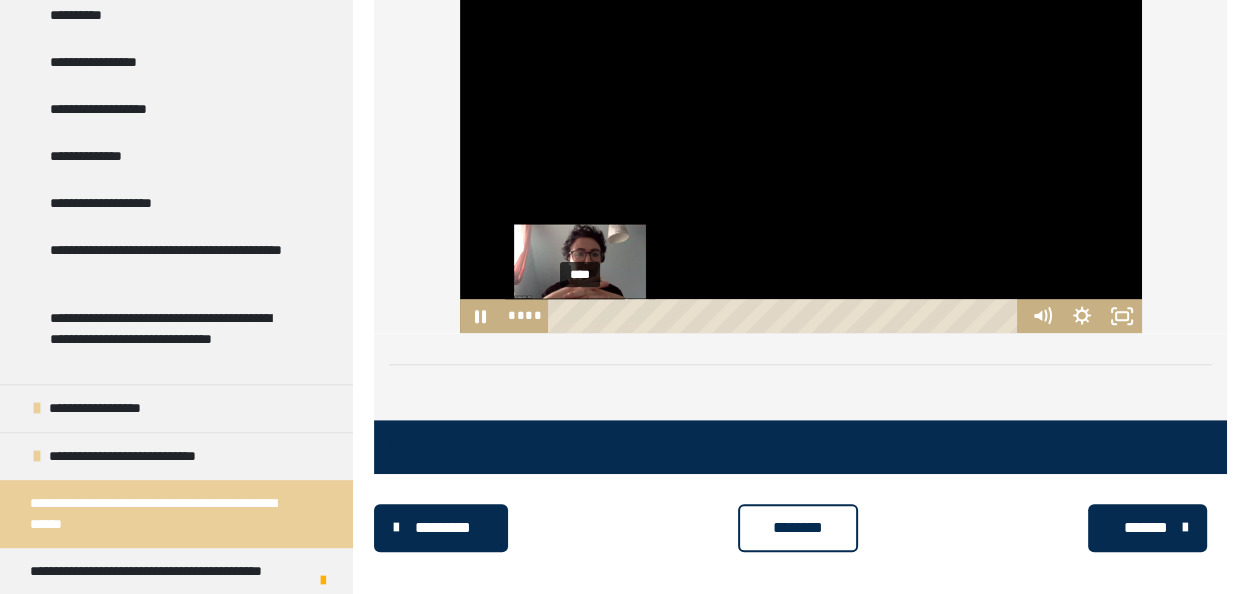 click on "****" at bounding box center [786, 316] 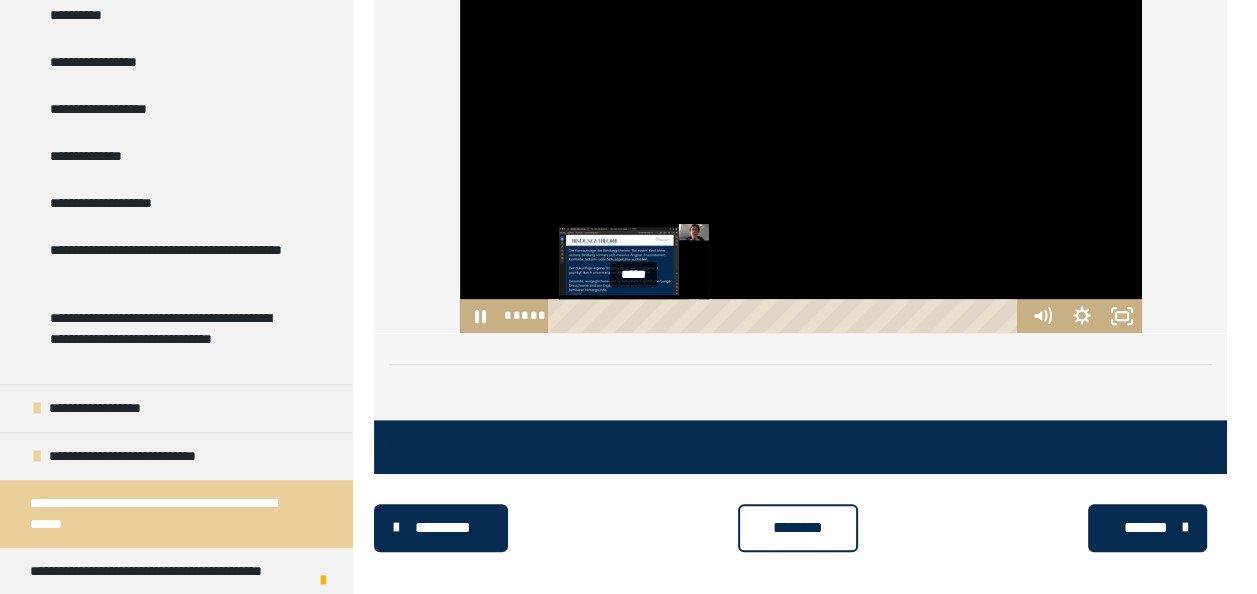 click on "*****" at bounding box center [786, 316] 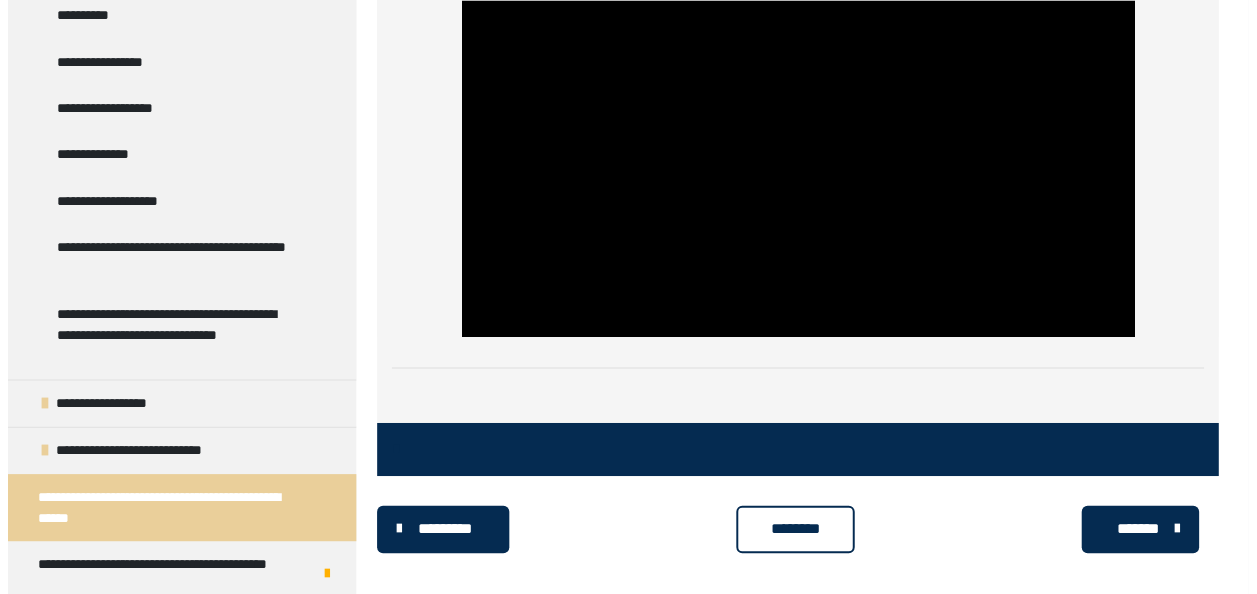 scroll, scrollTop: 332, scrollLeft: 0, axis: vertical 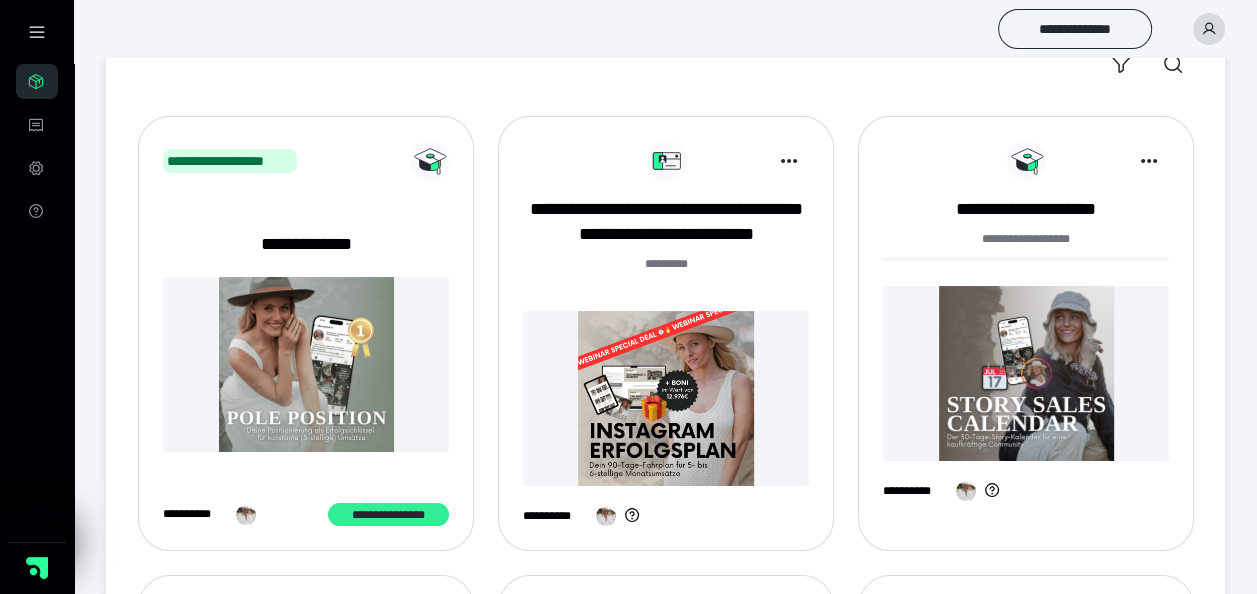 click on "**********" at bounding box center [388, 515] 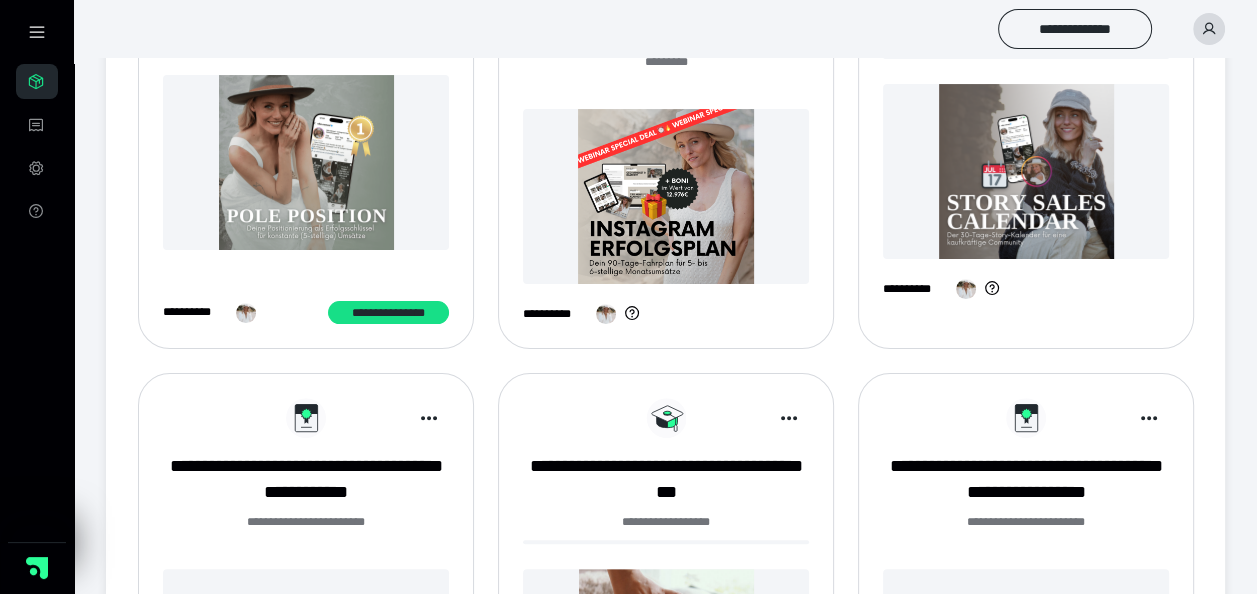 scroll, scrollTop: 400, scrollLeft: 0, axis: vertical 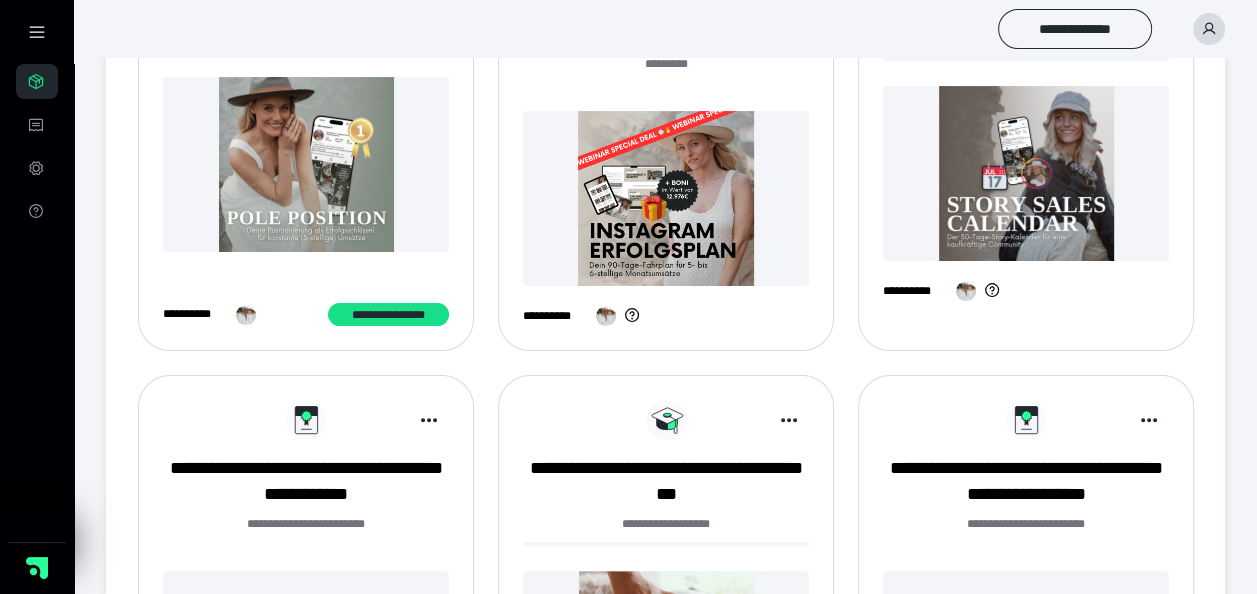 click at bounding box center [666, 198] 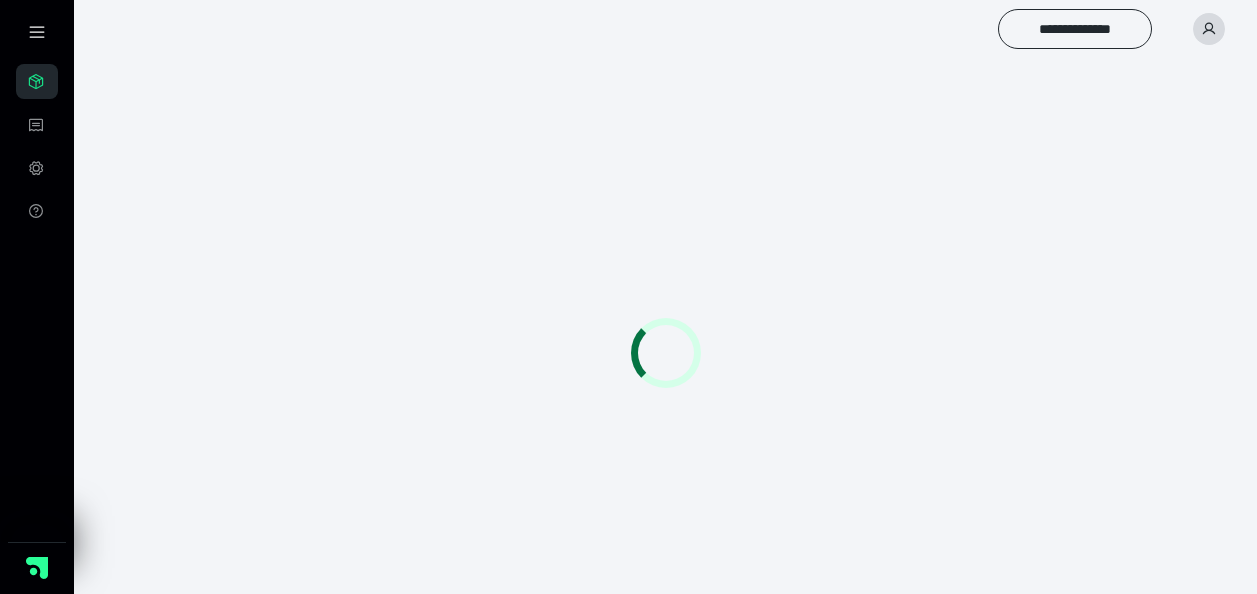 scroll, scrollTop: 0, scrollLeft: 0, axis: both 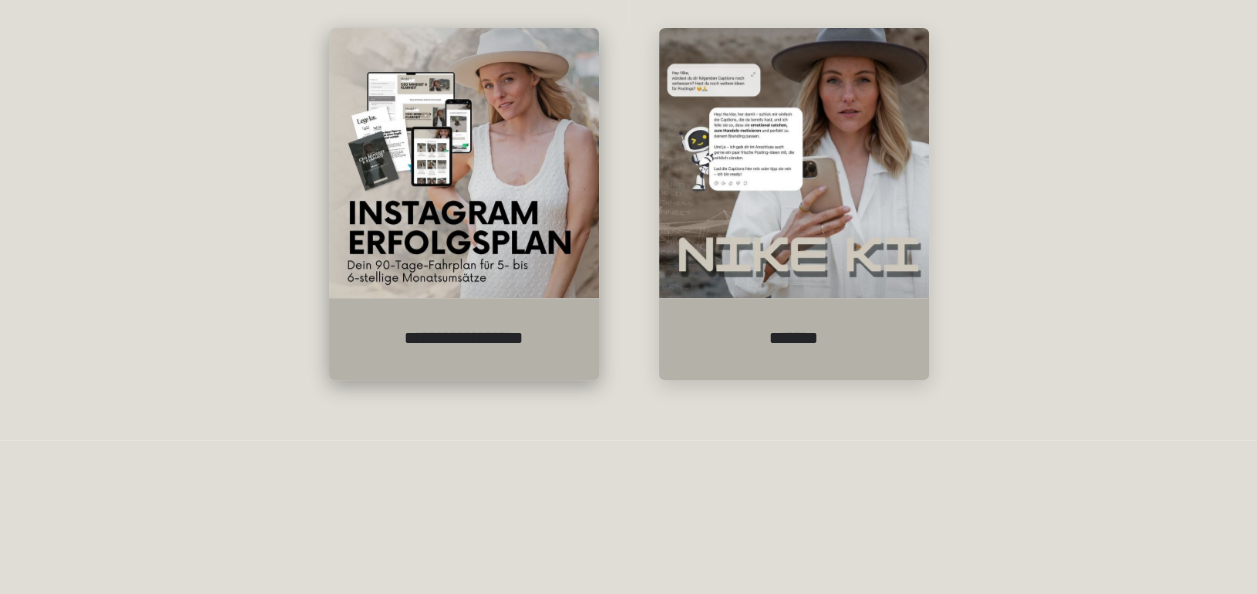 click on "**********" at bounding box center (464, 339) 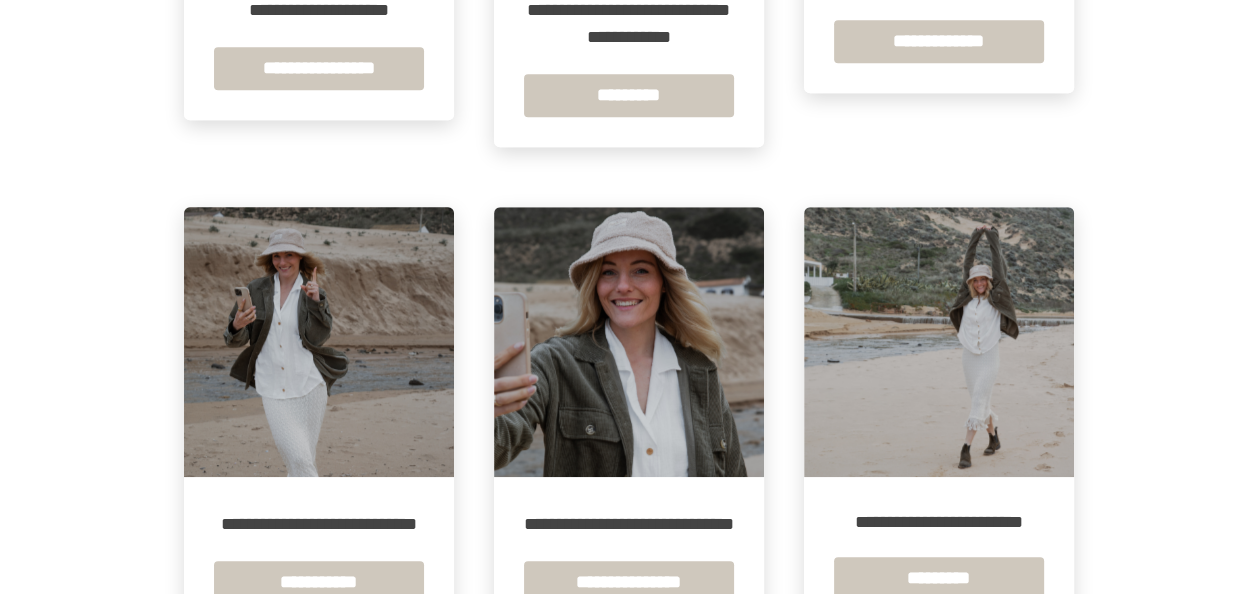 scroll, scrollTop: 1072, scrollLeft: 0, axis: vertical 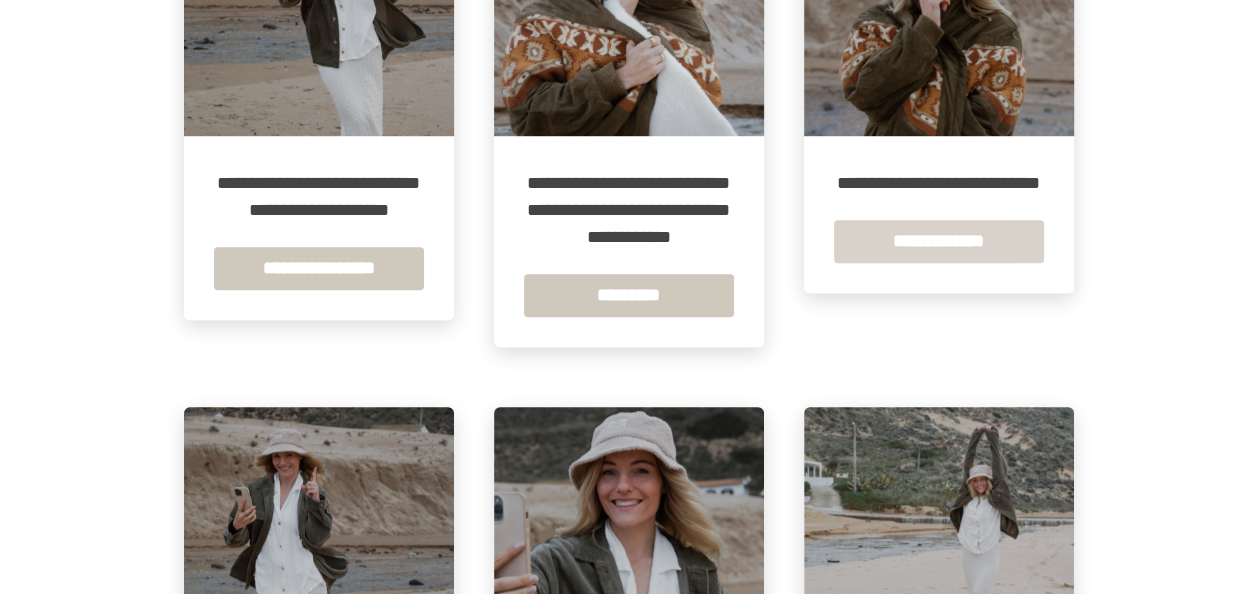 click on "**********" at bounding box center [939, 241] 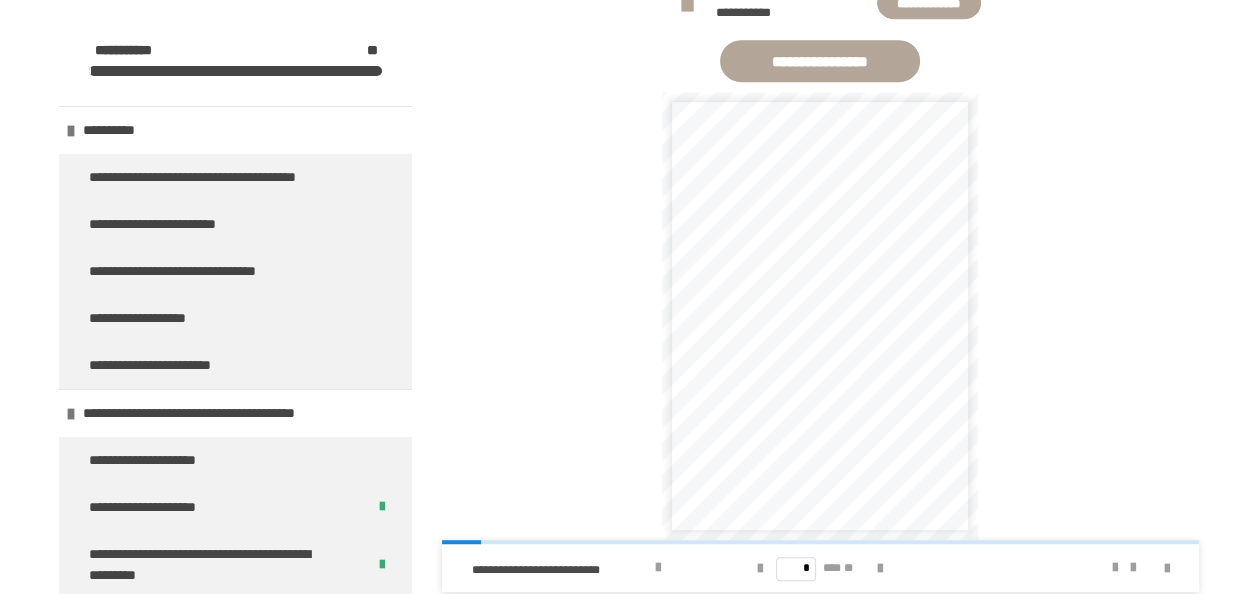 scroll, scrollTop: 800, scrollLeft: 0, axis: vertical 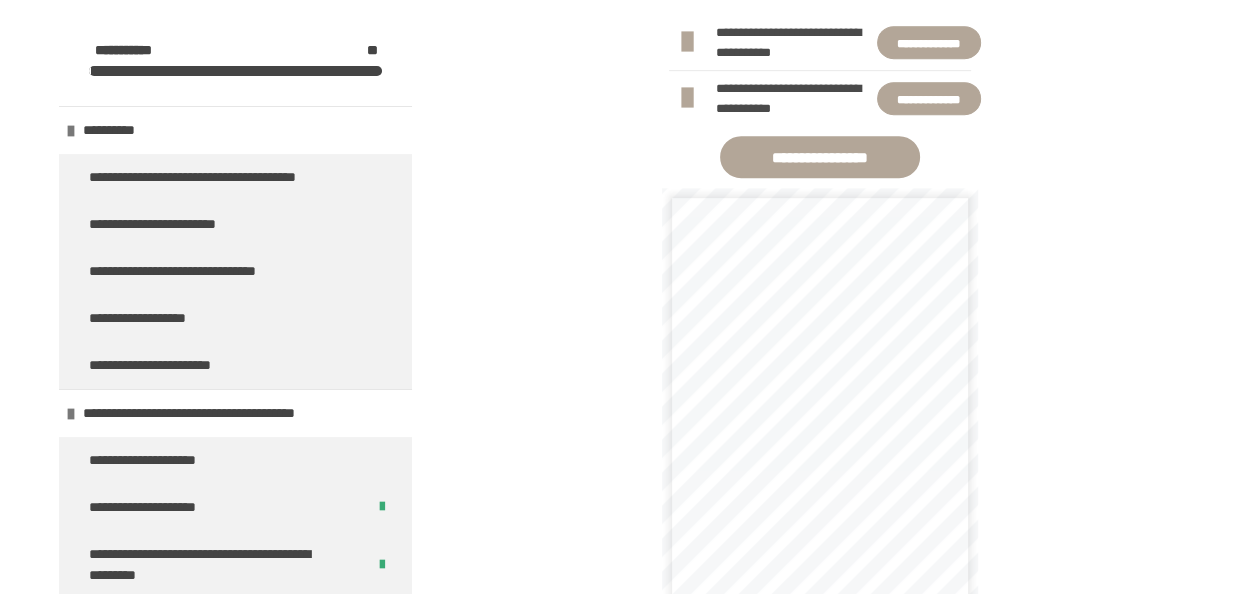 click 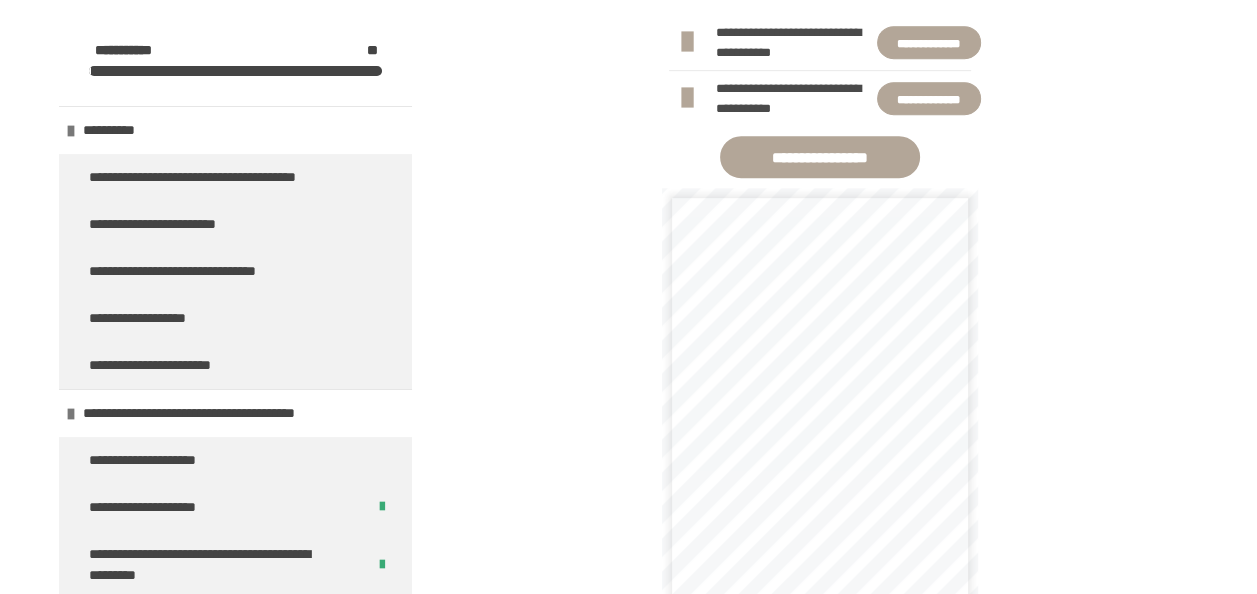 click on "**********" at bounding box center [791, 42] 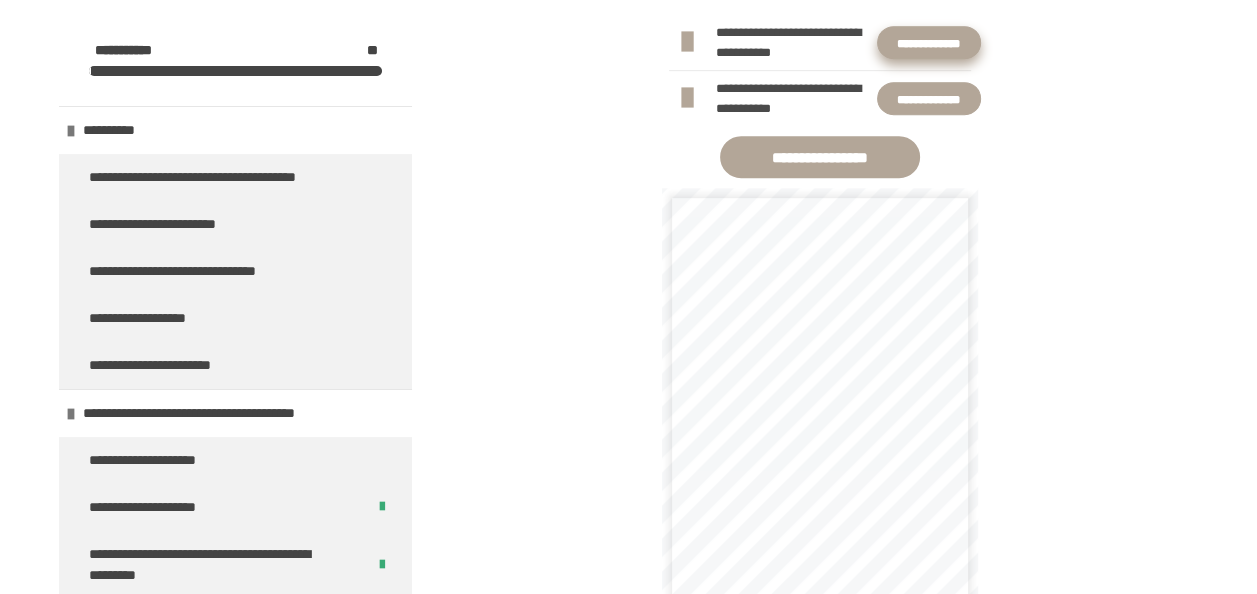 click on "**********" at bounding box center (929, 43) 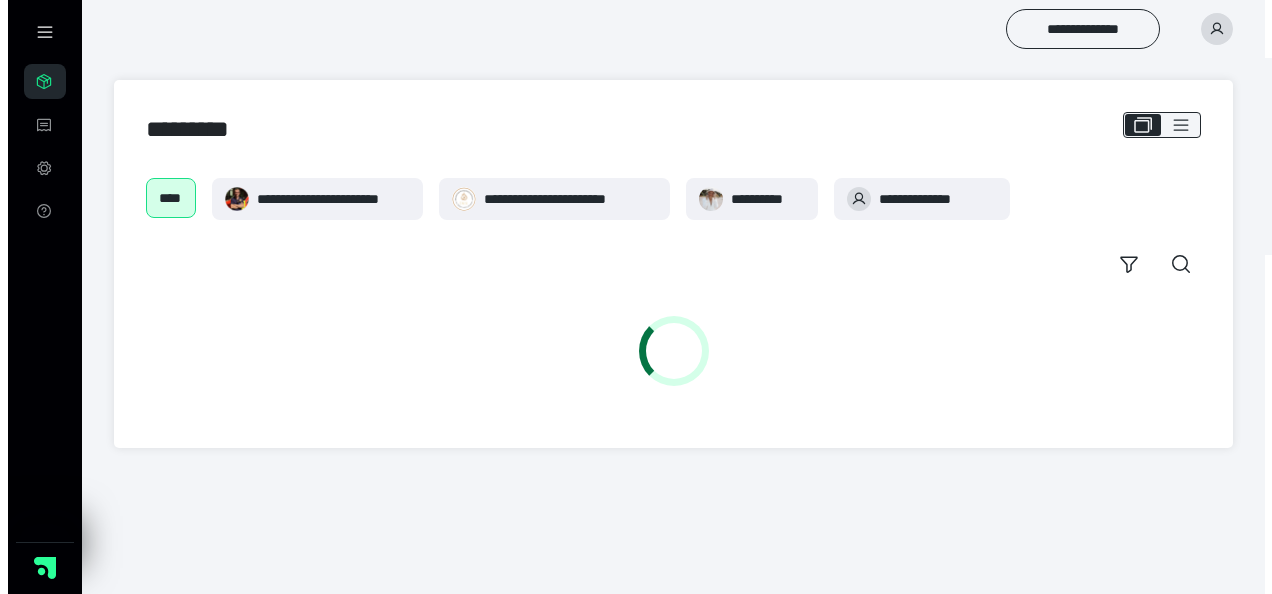 scroll, scrollTop: 0, scrollLeft: 0, axis: both 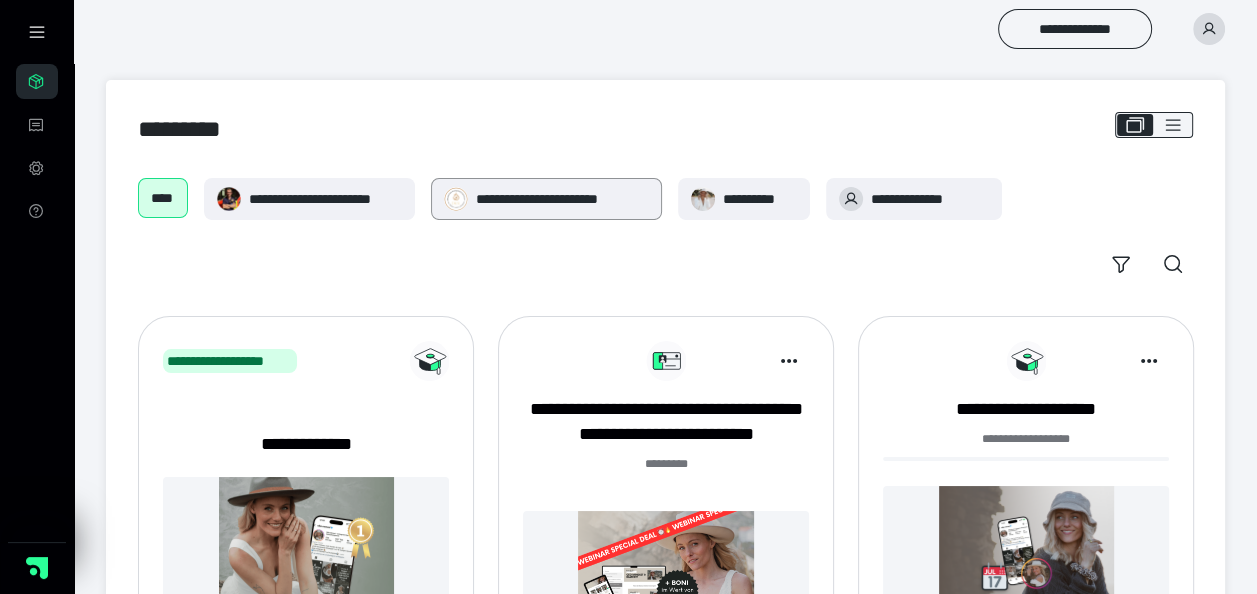 click on "**********" at bounding box center [562, 199] 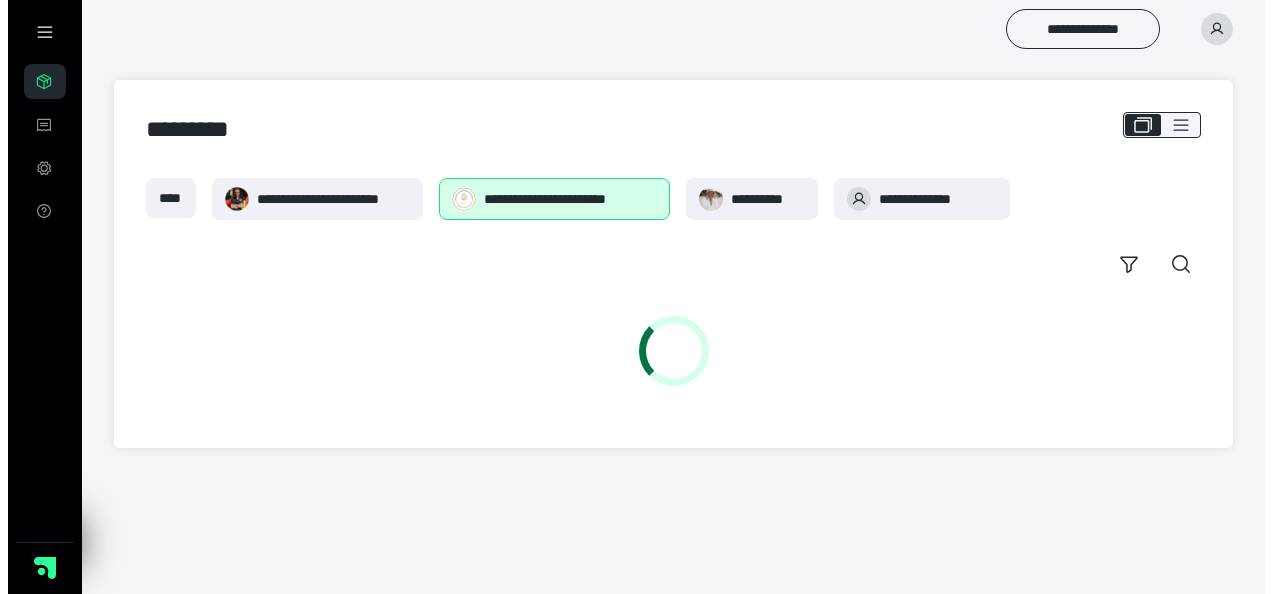 scroll, scrollTop: 0, scrollLeft: 0, axis: both 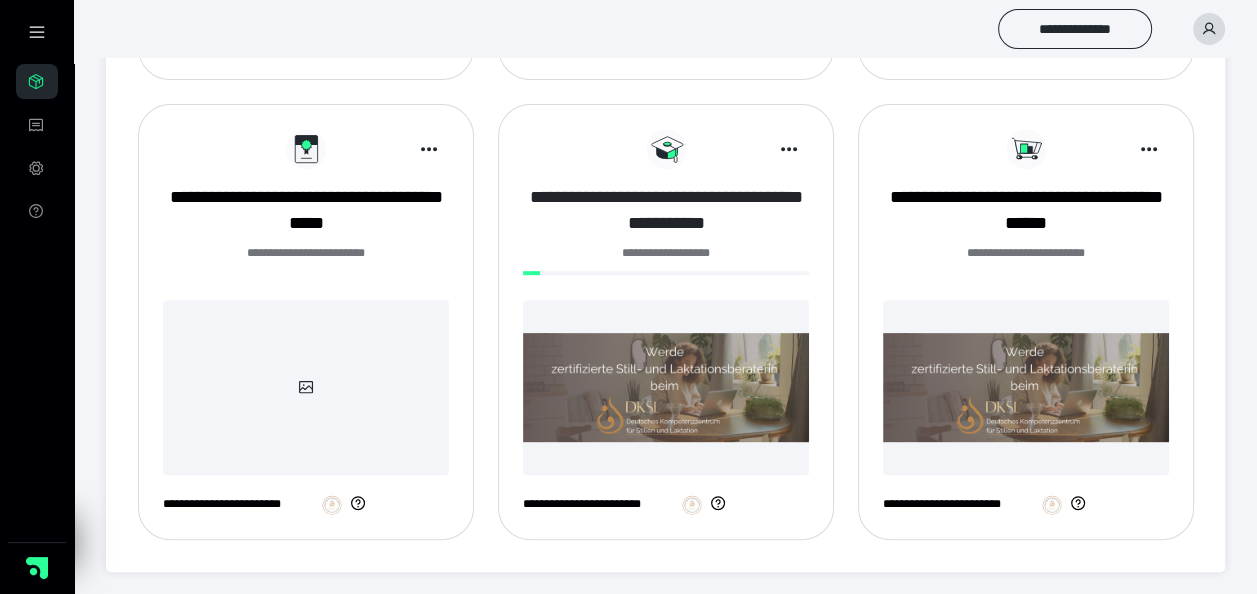 click at bounding box center [666, 387] 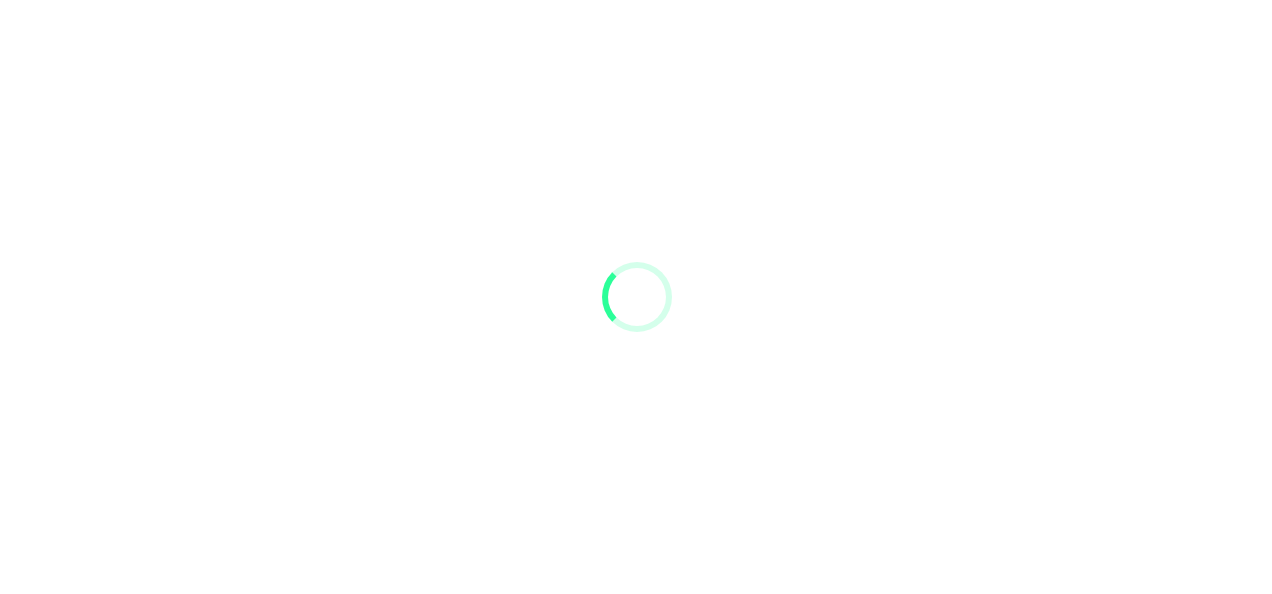 scroll, scrollTop: 0, scrollLeft: 0, axis: both 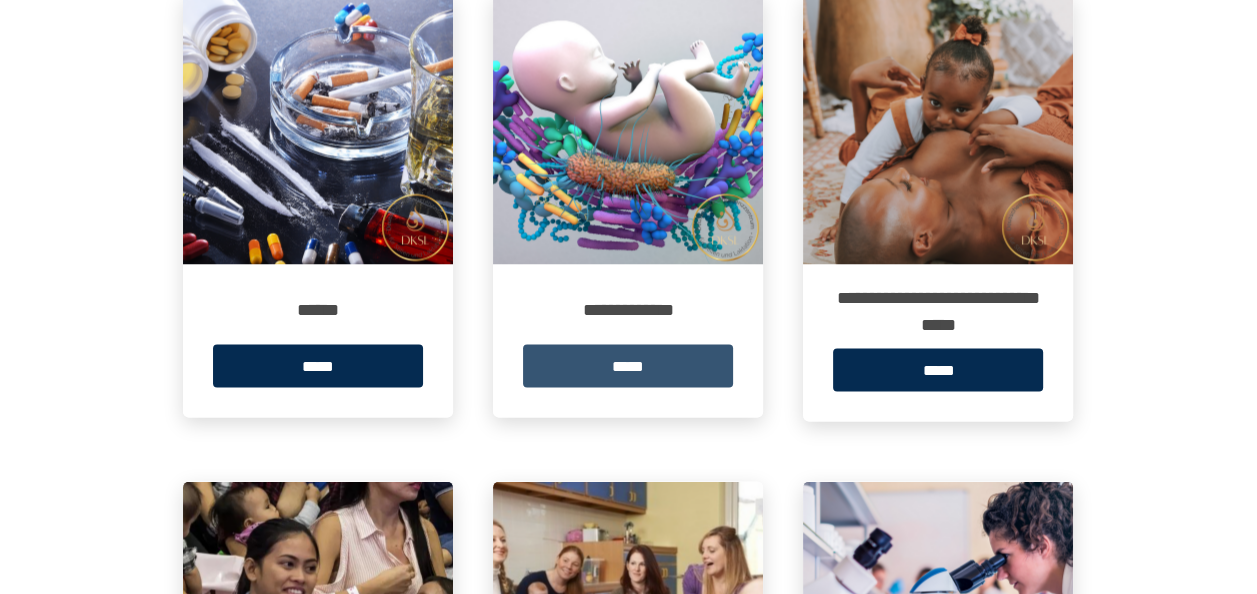 click on "*****" at bounding box center [628, 365] 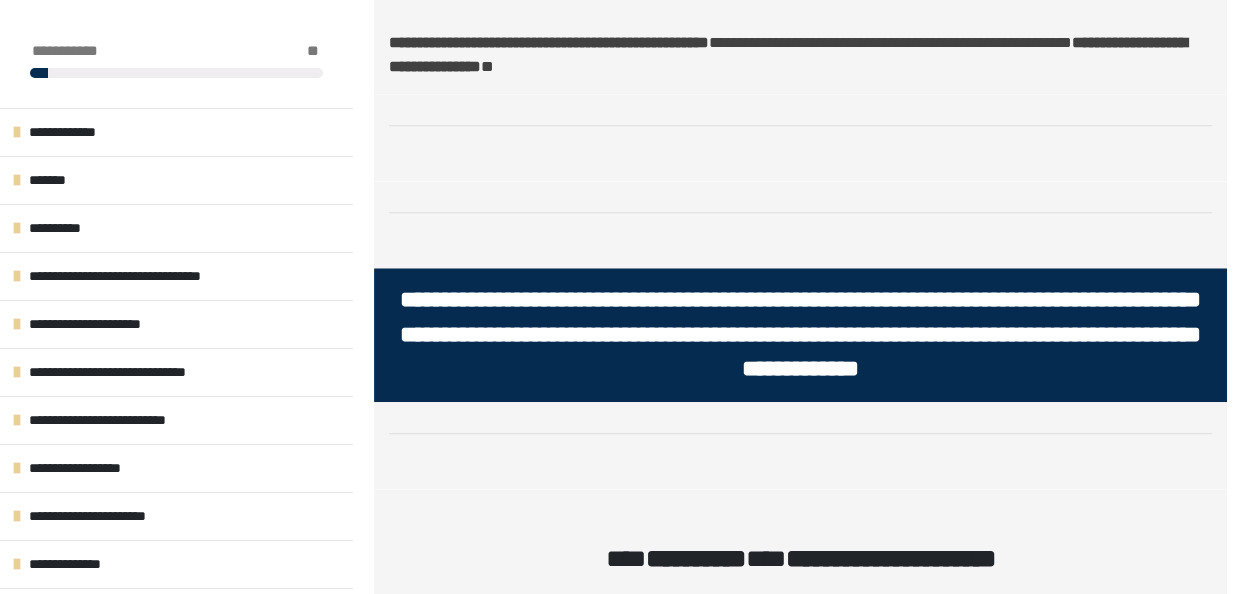 scroll, scrollTop: 1600, scrollLeft: 0, axis: vertical 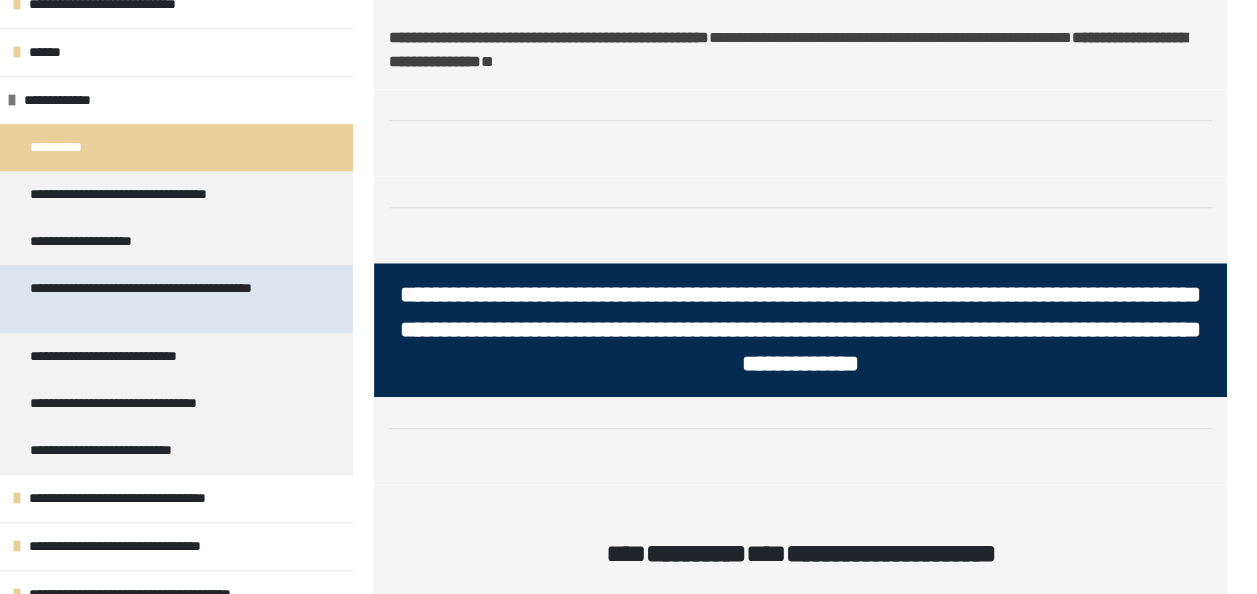 click on "**********" at bounding box center (161, 299) 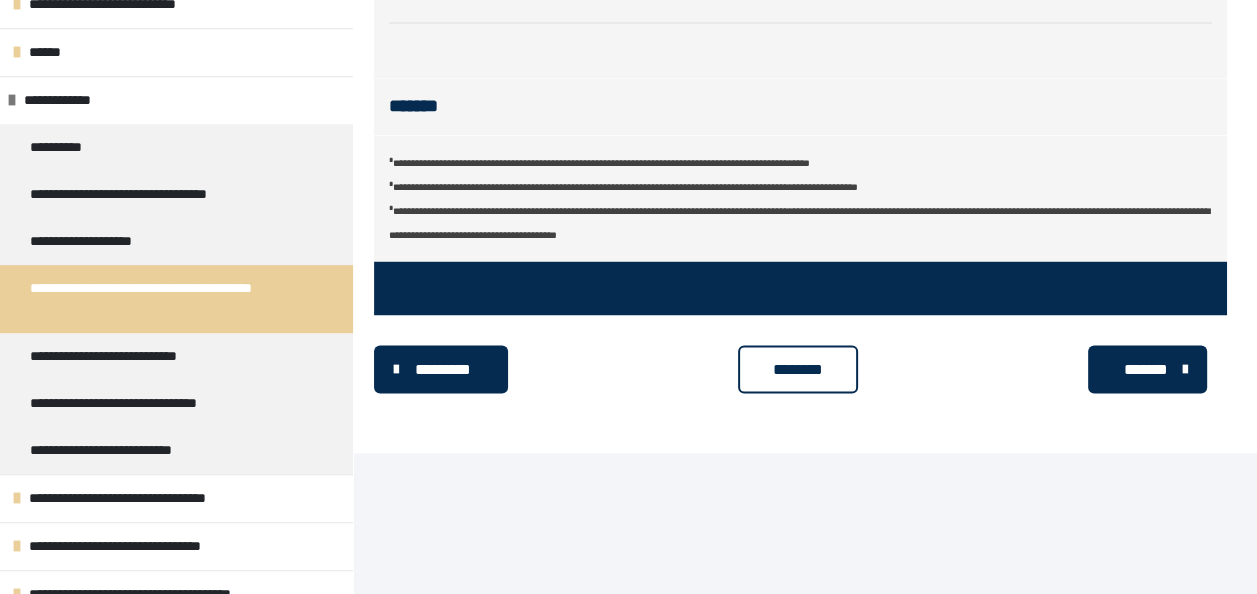 scroll, scrollTop: 2818, scrollLeft: 0, axis: vertical 